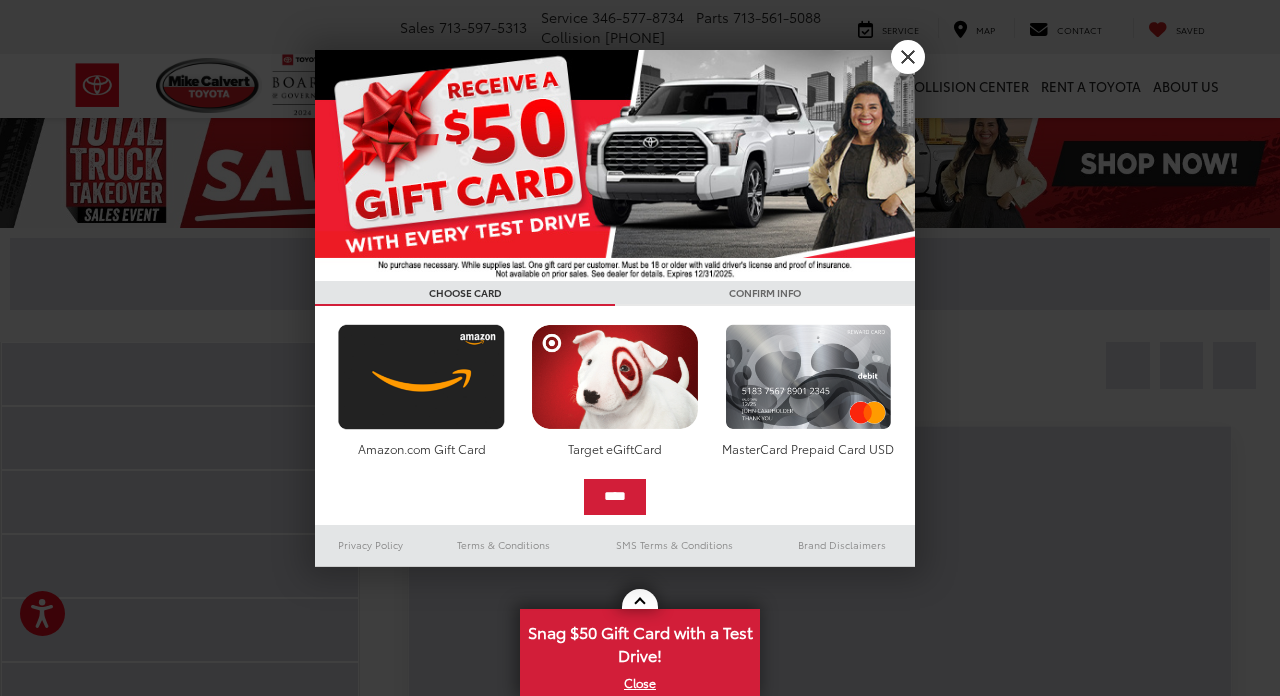 scroll, scrollTop: 0, scrollLeft: 0, axis: both 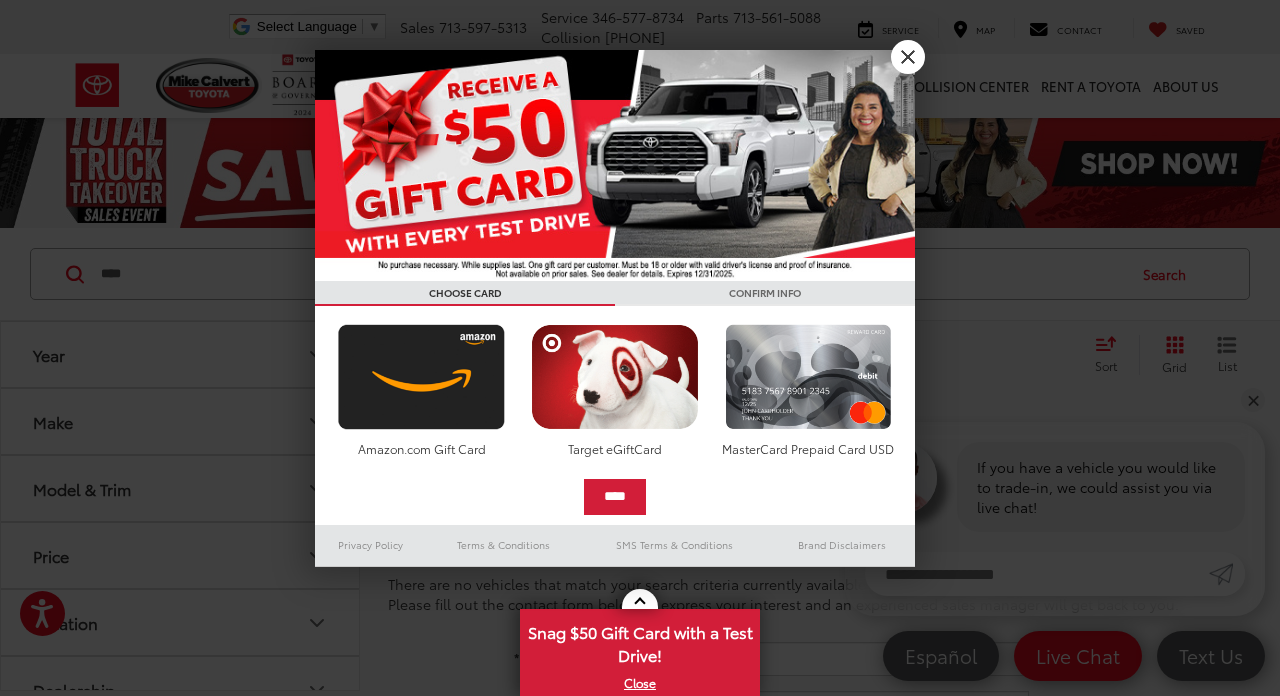 click on "X" at bounding box center (908, 57) 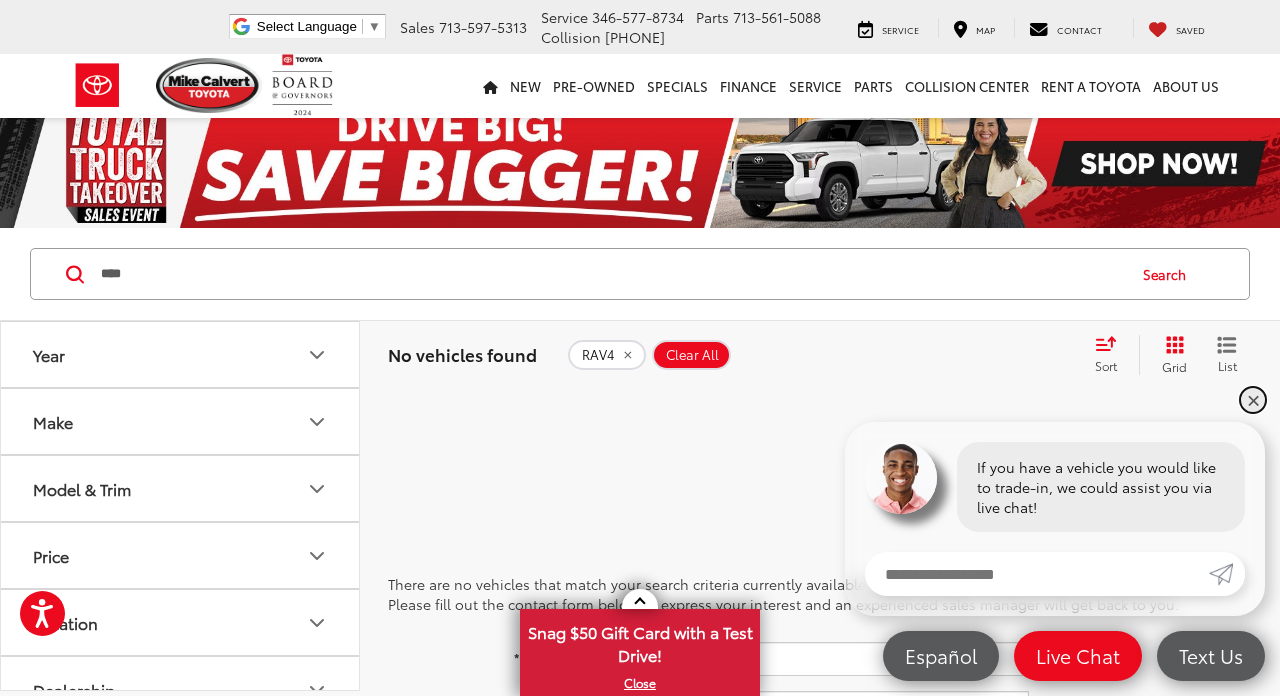 click on "✕" at bounding box center (1253, 400) 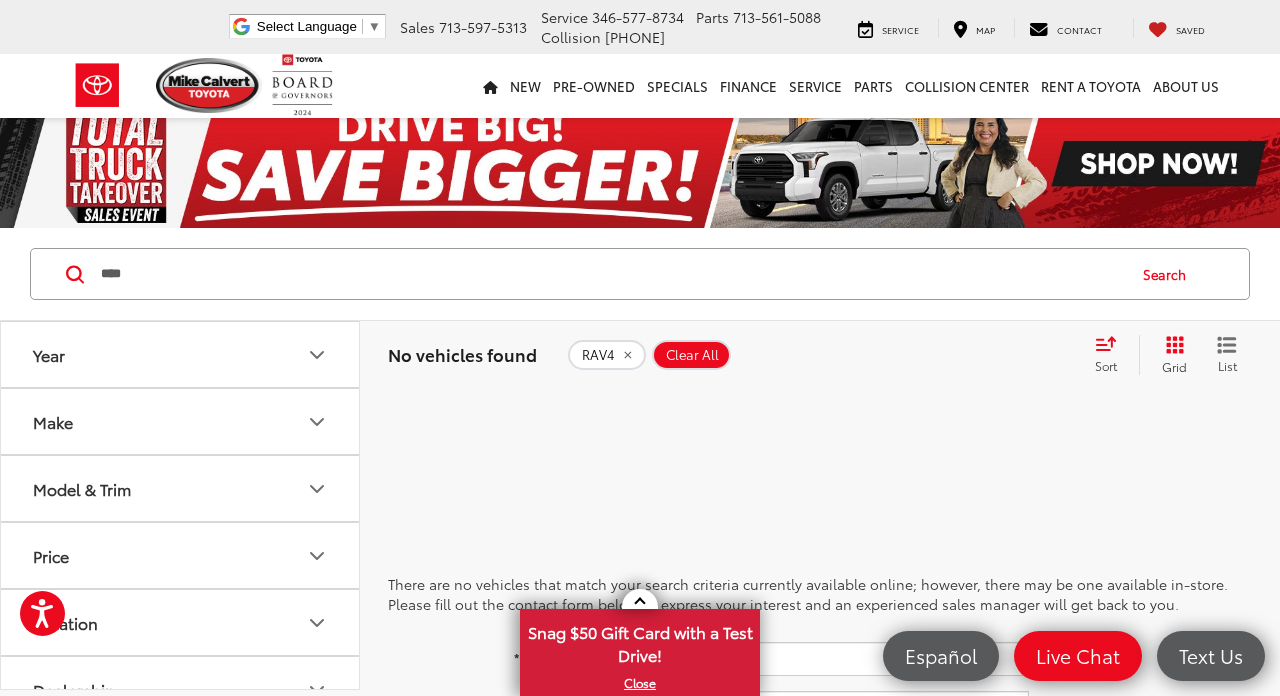 scroll, scrollTop: 0, scrollLeft: 0, axis: both 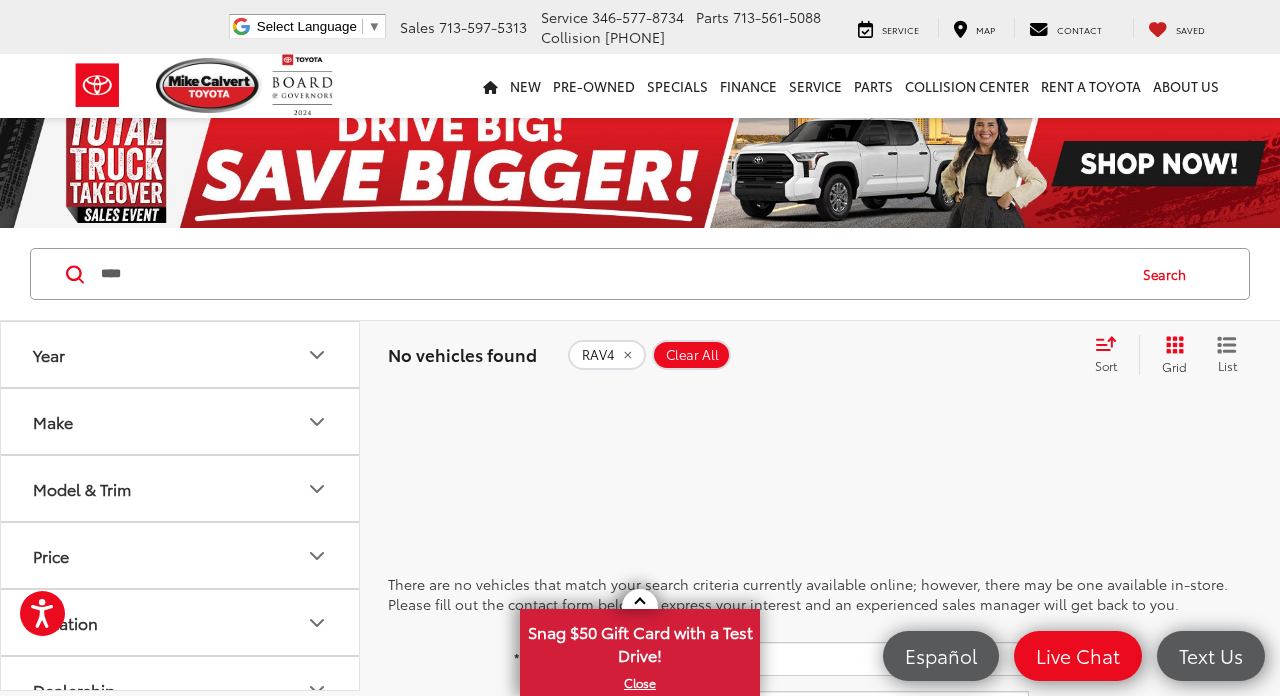 click on "RAV4" 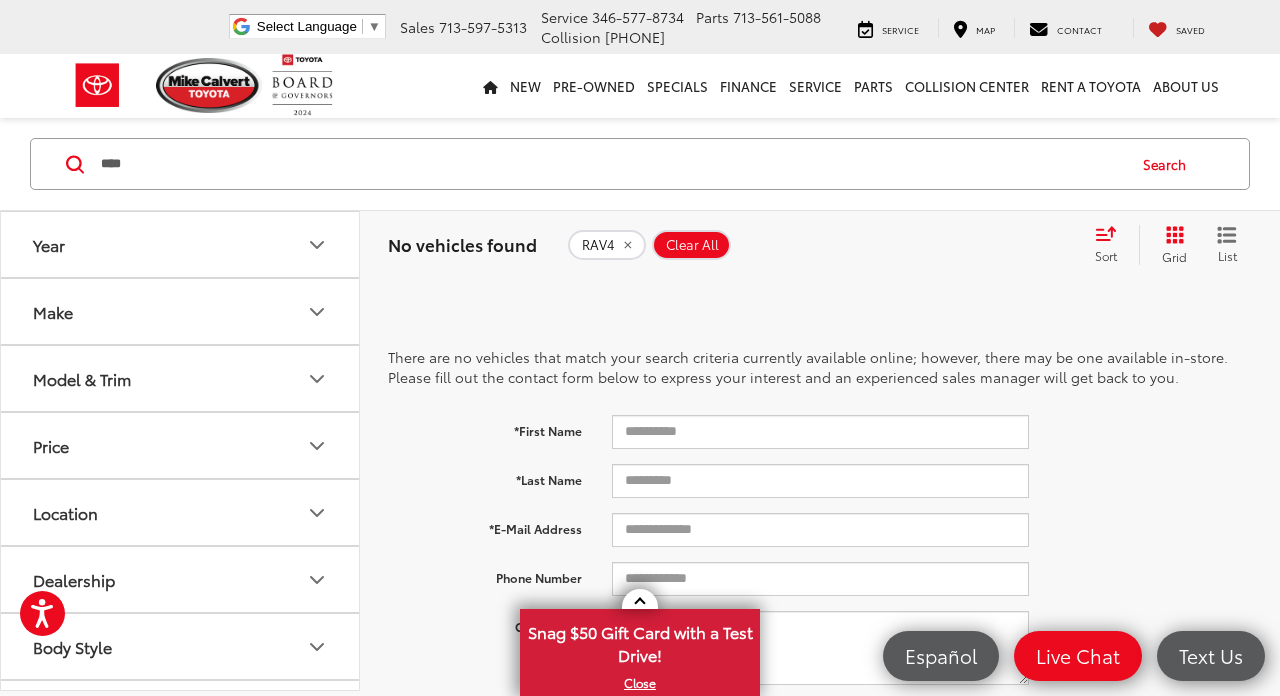 scroll, scrollTop: 240, scrollLeft: 0, axis: vertical 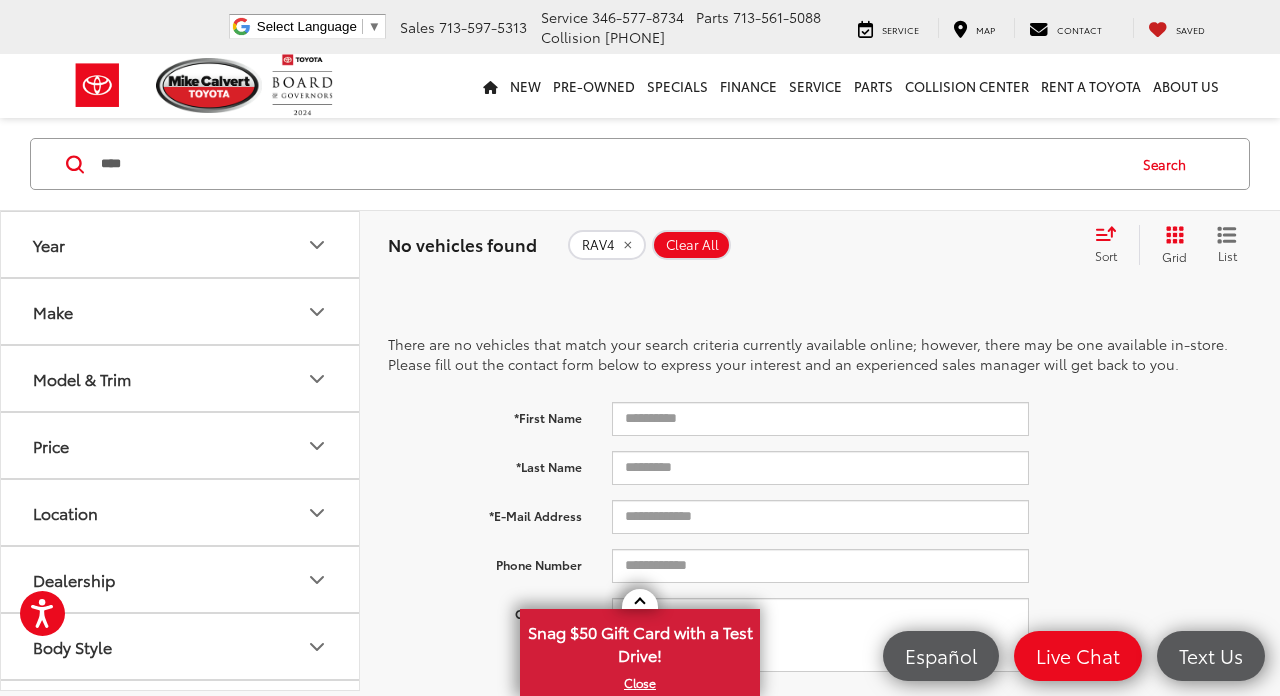 click on "Clear All" at bounding box center [692, 245] 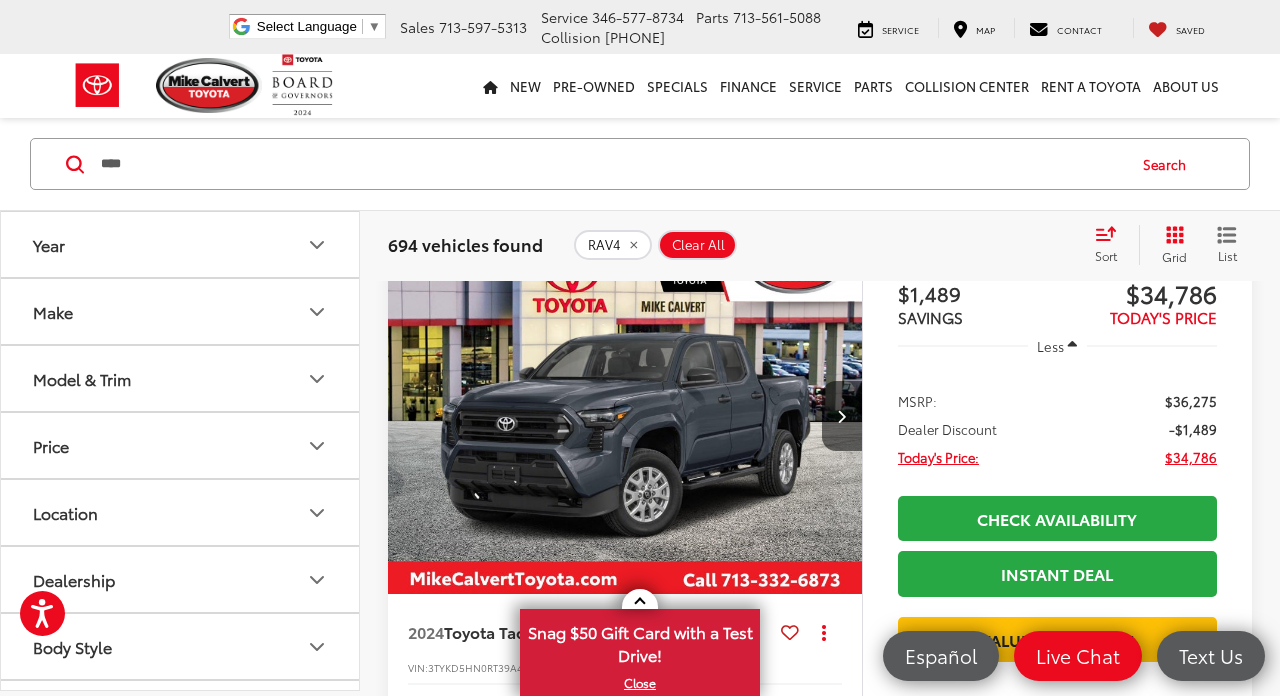 scroll, scrollTop: 801, scrollLeft: 0, axis: vertical 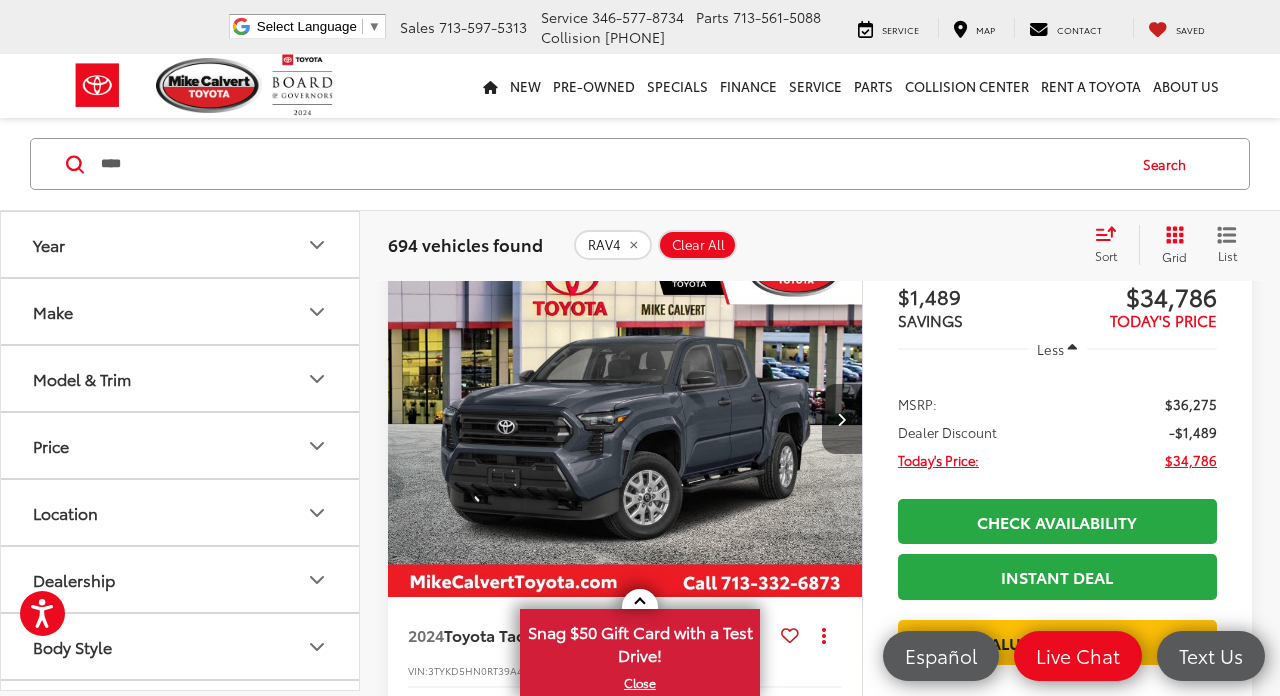 click at bounding box center (842, 419) 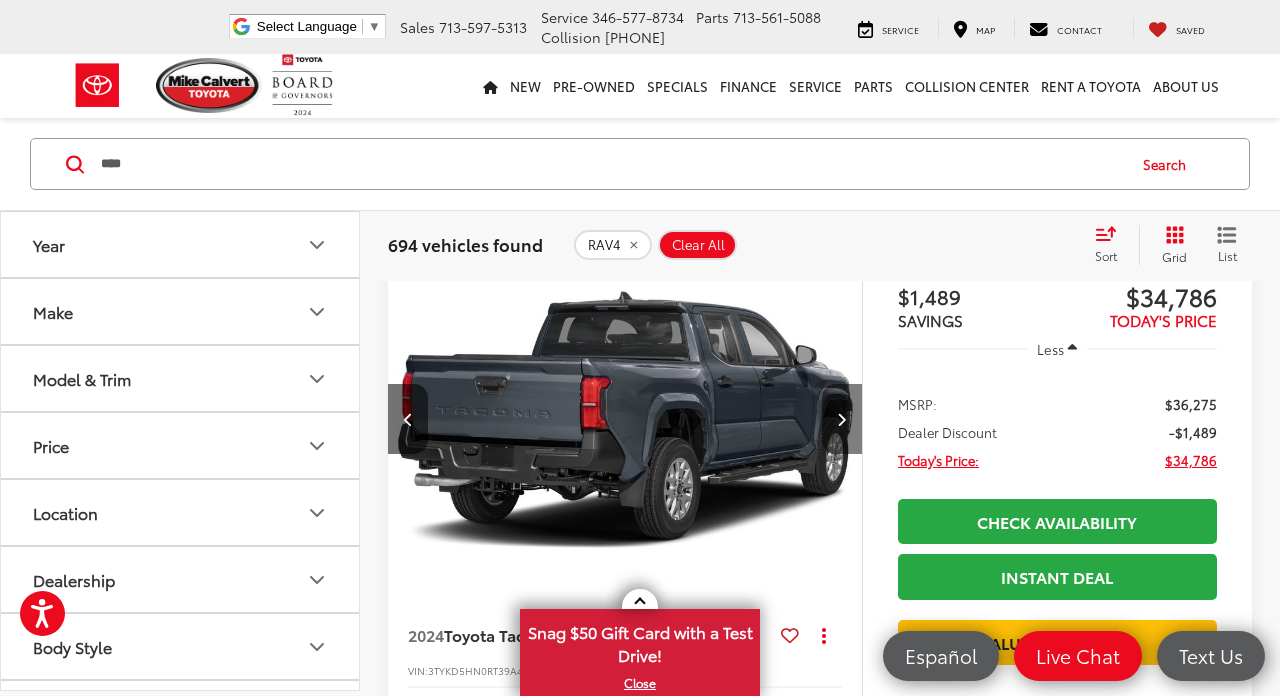 click at bounding box center (842, 419) 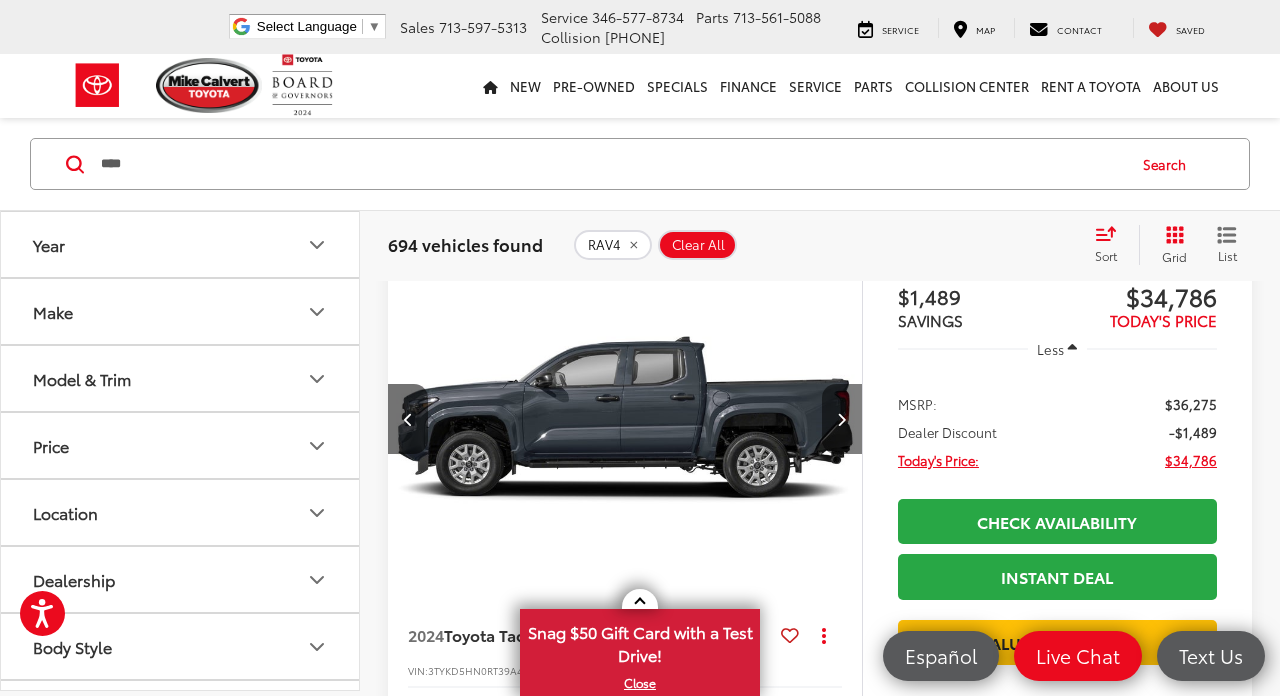click at bounding box center (842, 419) 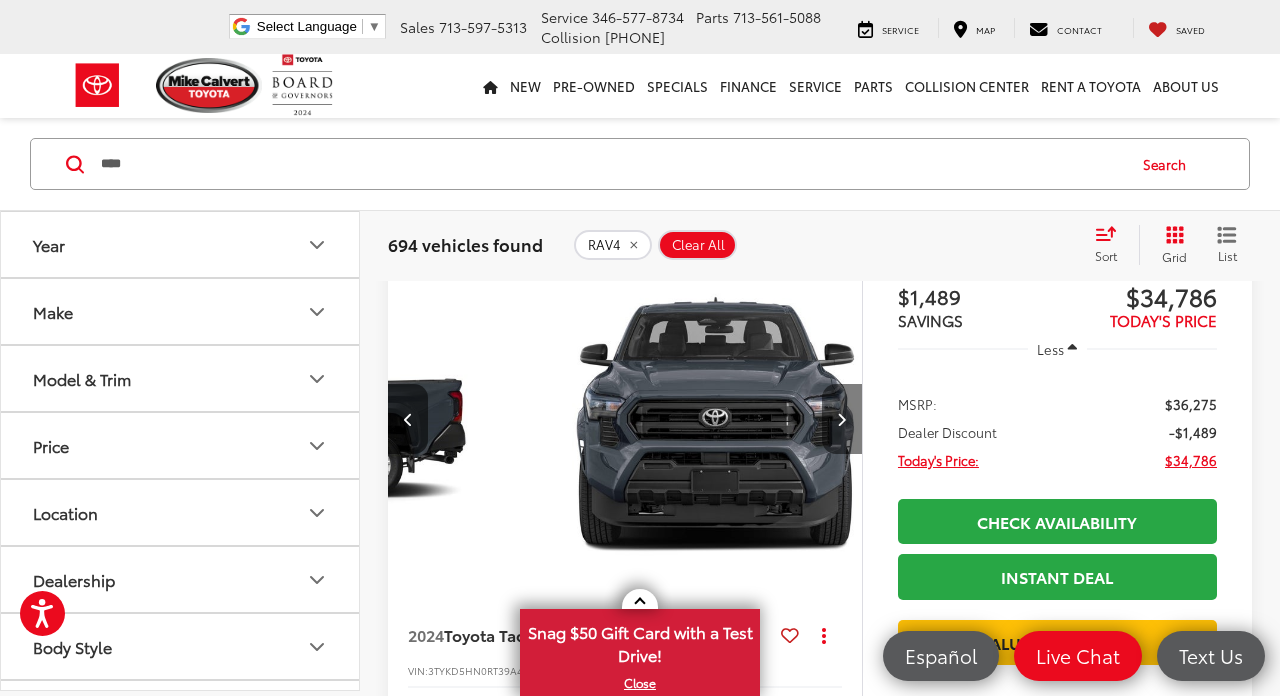 scroll, scrollTop: 0, scrollLeft: 1431, axis: horizontal 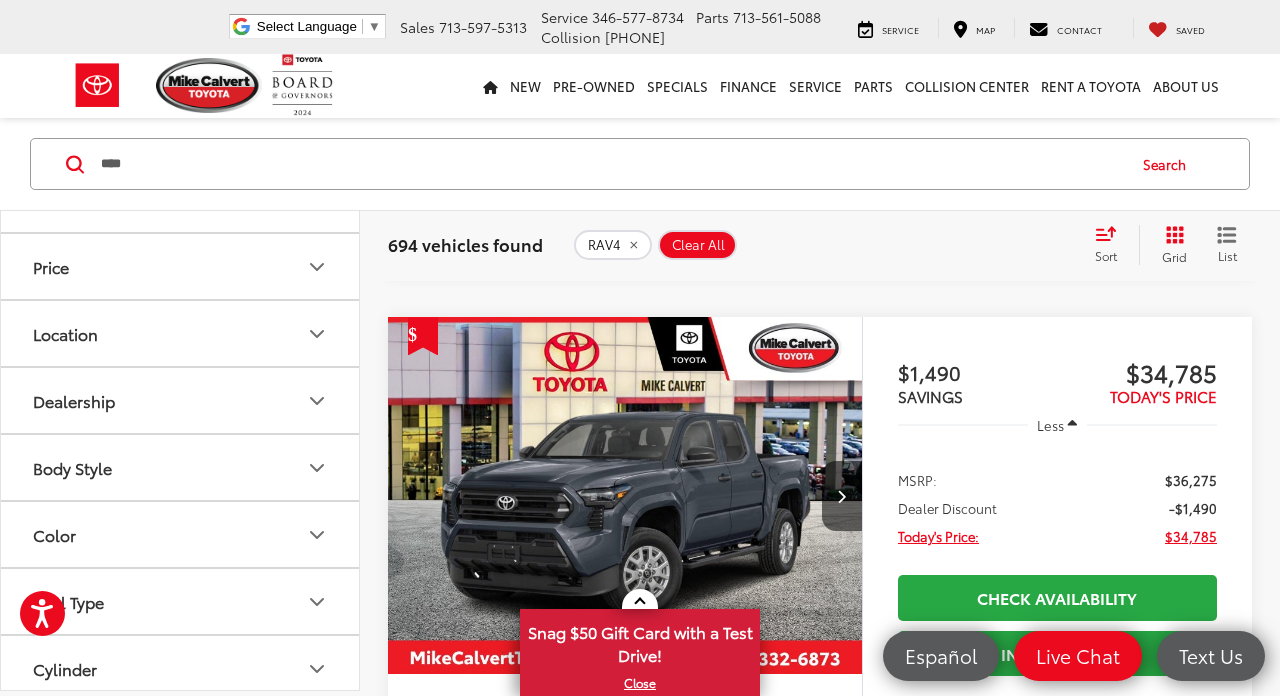click on "Body Style" at bounding box center [181, 467] 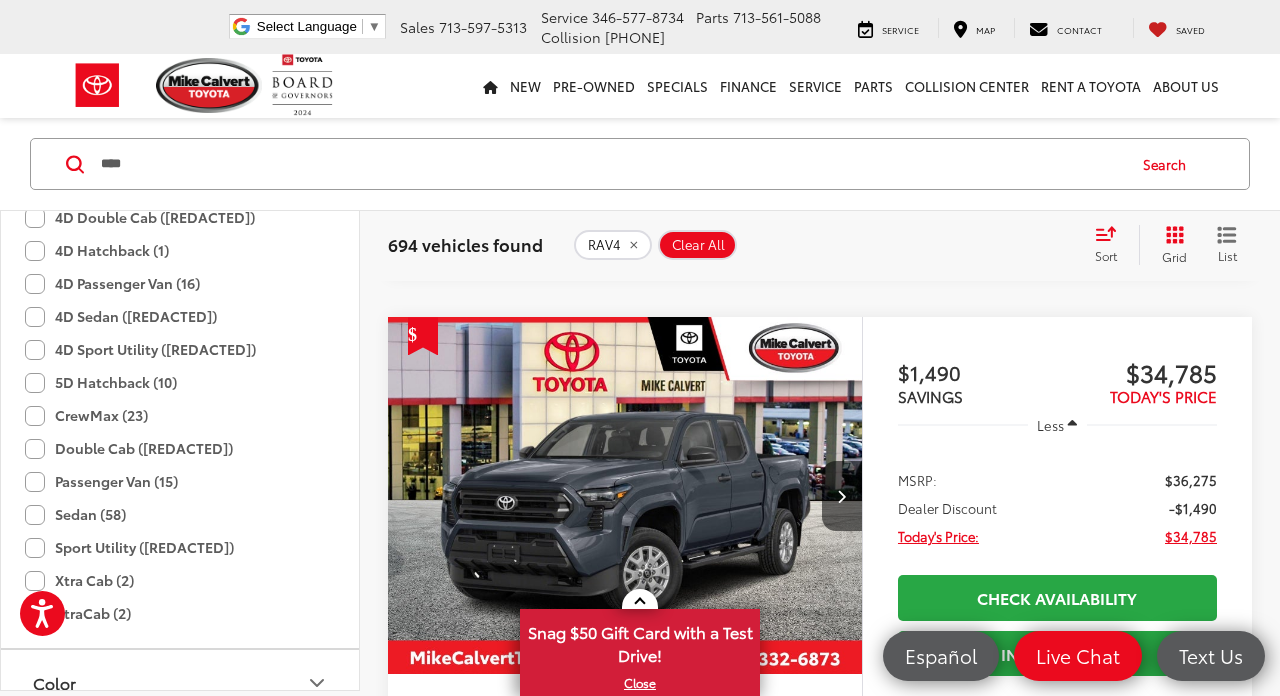 scroll, scrollTop: 606, scrollLeft: 0, axis: vertical 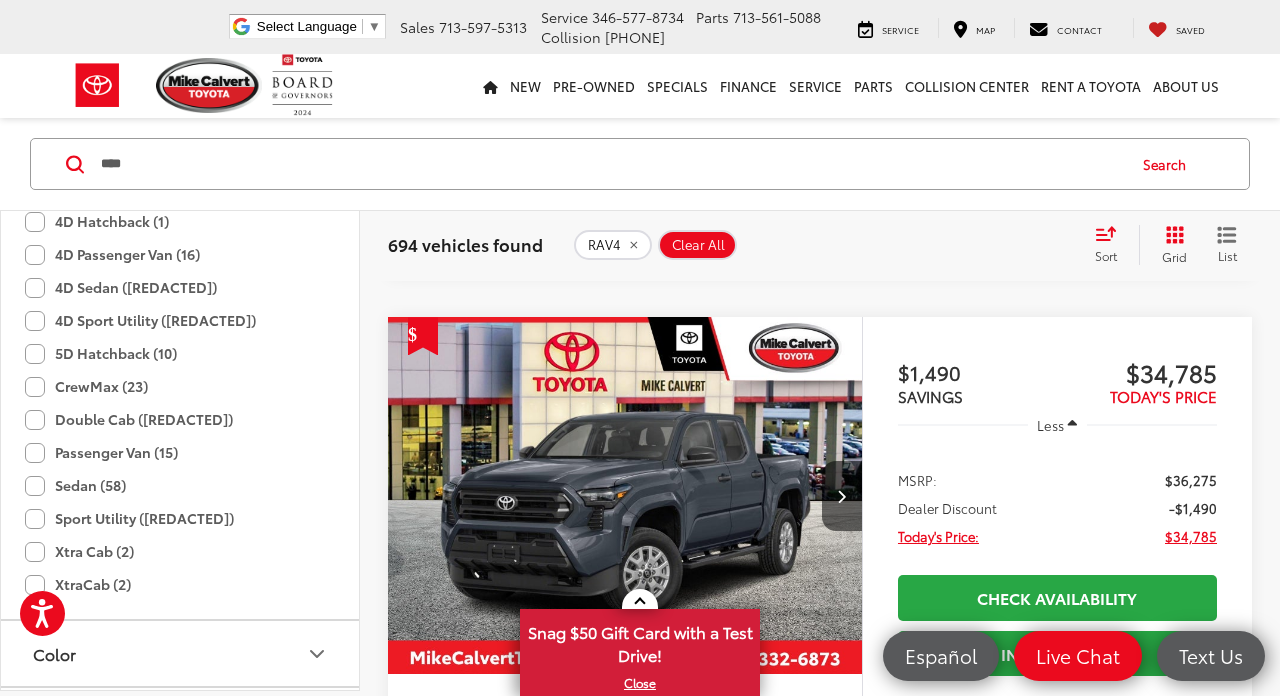 click on "Sport Utility (70)" 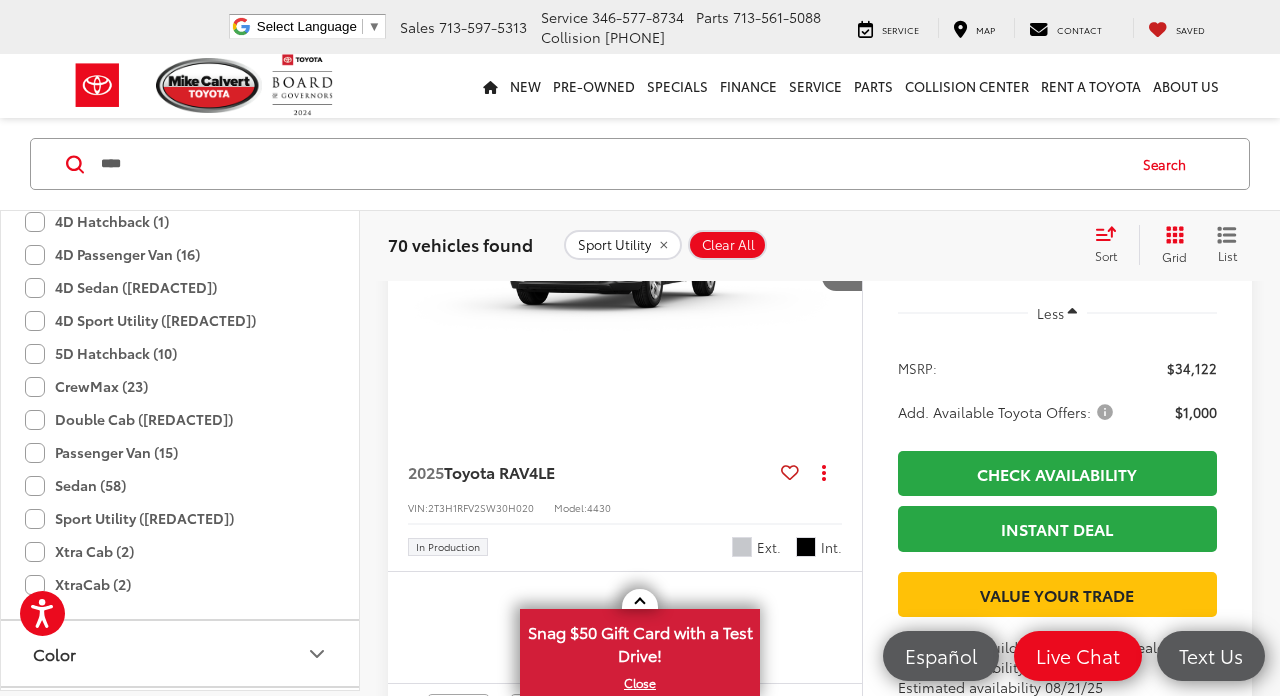 scroll, scrollTop: 1929, scrollLeft: 0, axis: vertical 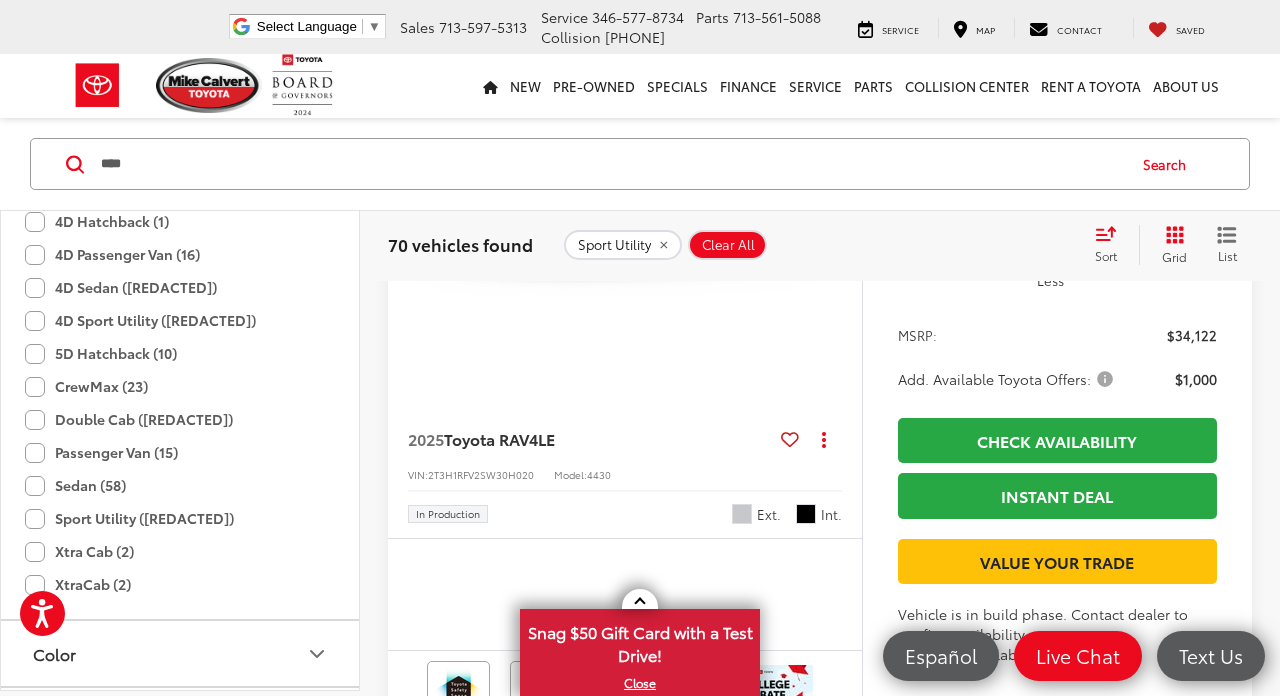 click on "Sort" at bounding box center [1106, 255] 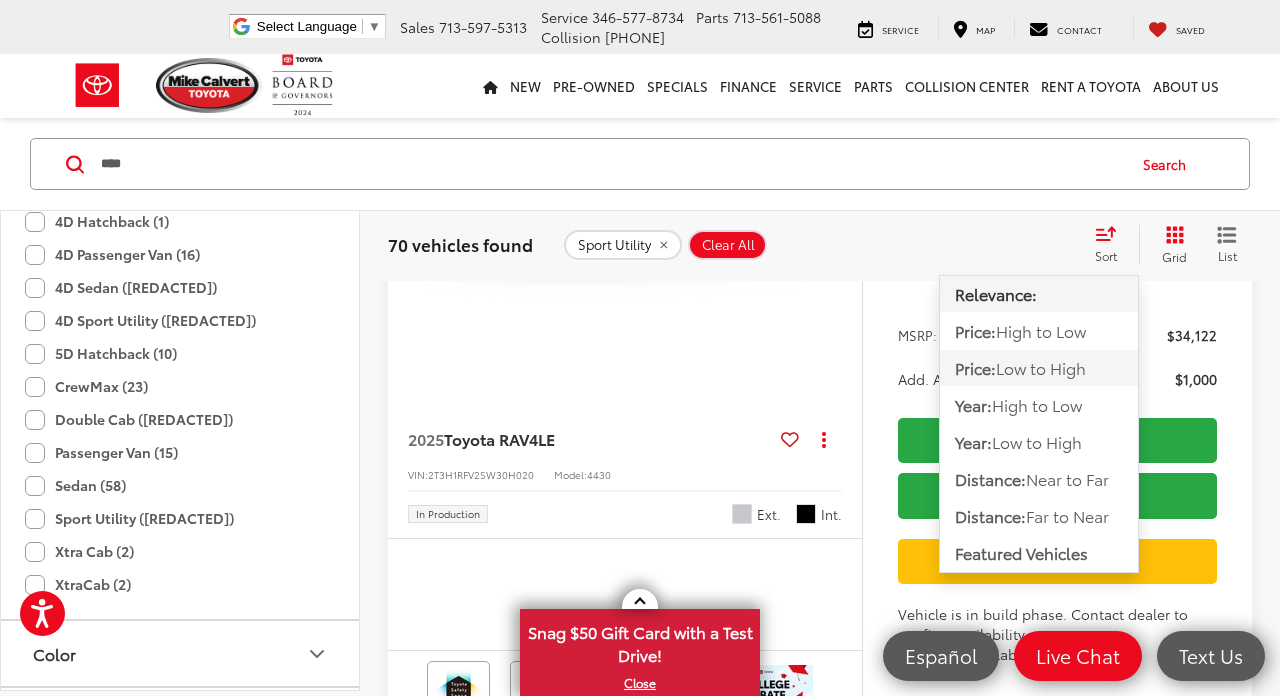 click on "Low to High" at bounding box center (1041, 367) 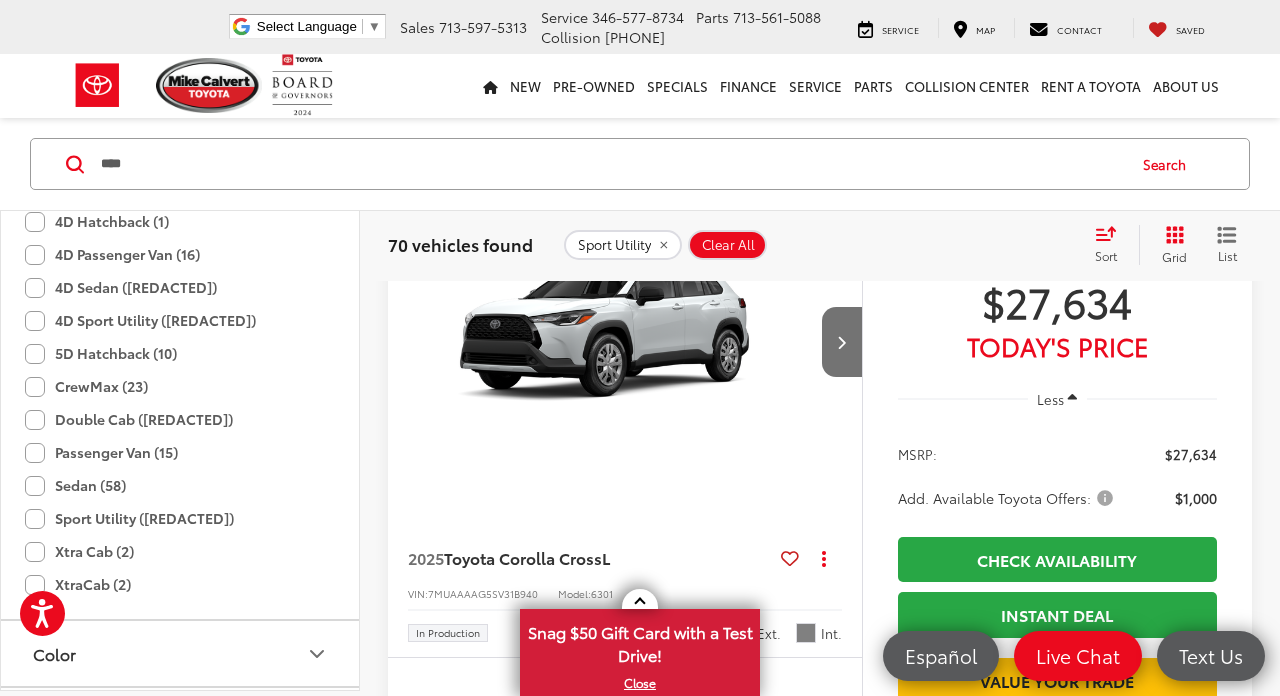 scroll, scrollTop: 231, scrollLeft: 0, axis: vertical 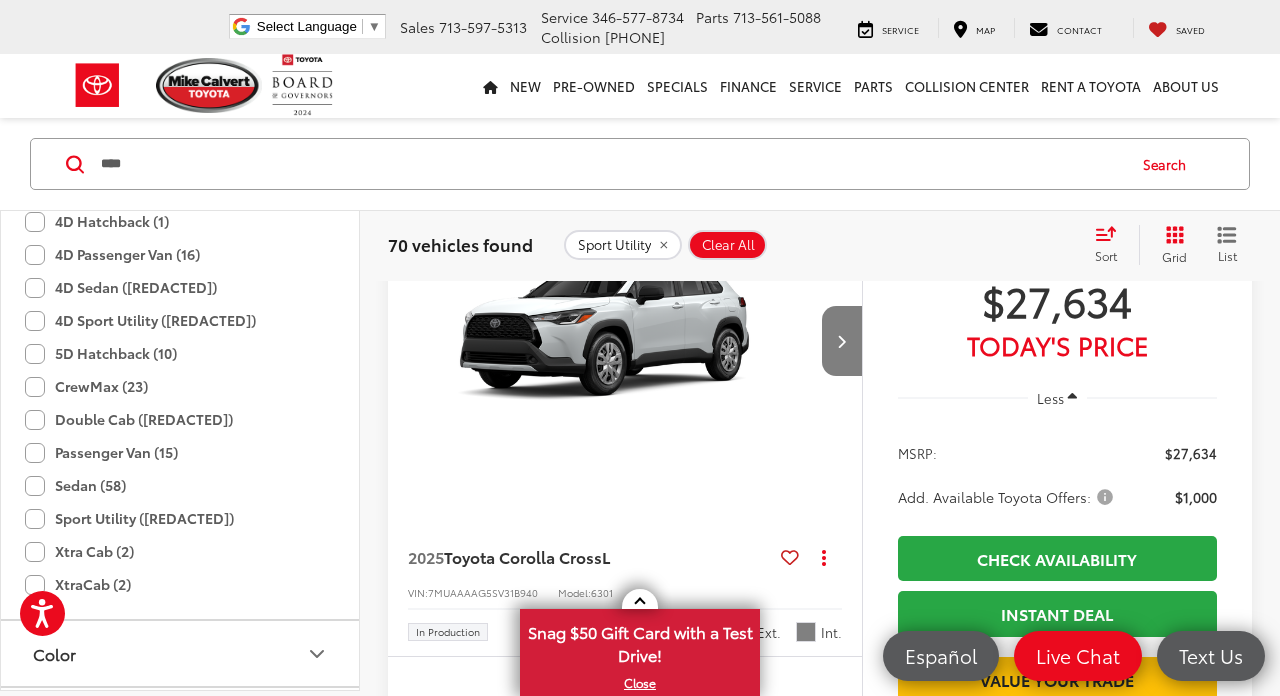 click at bounding box center [842, 341] 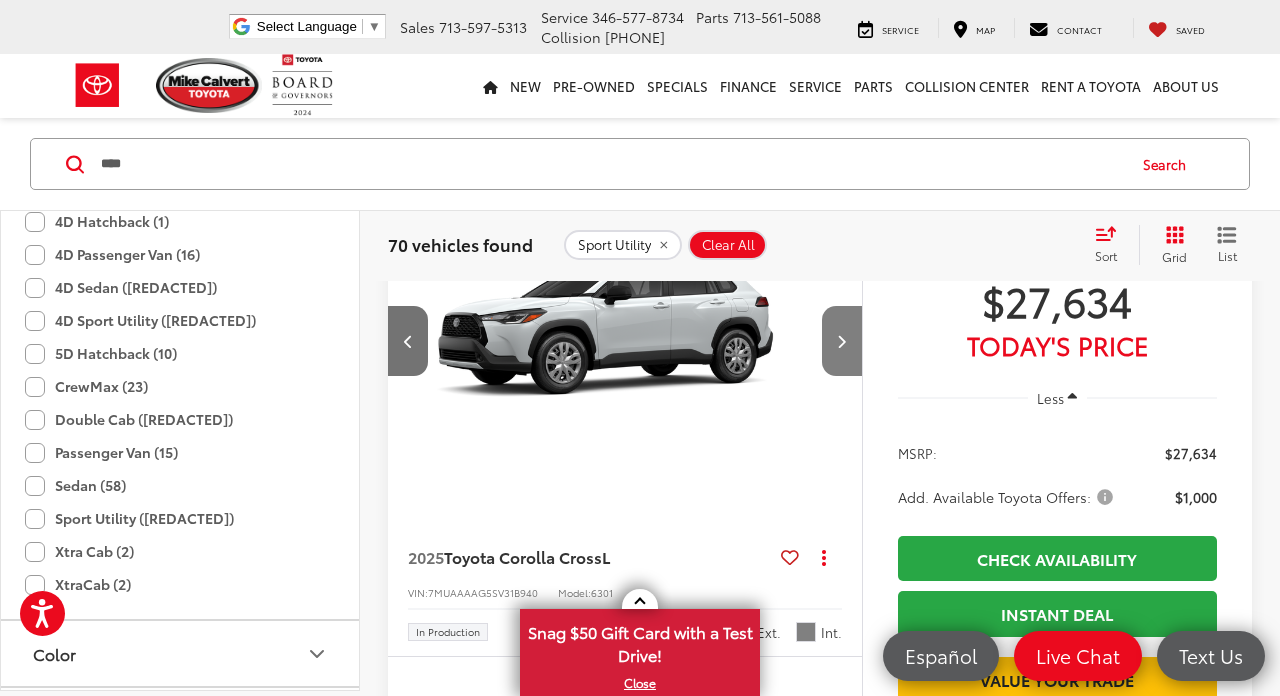 click at bounding box center (842, 341) 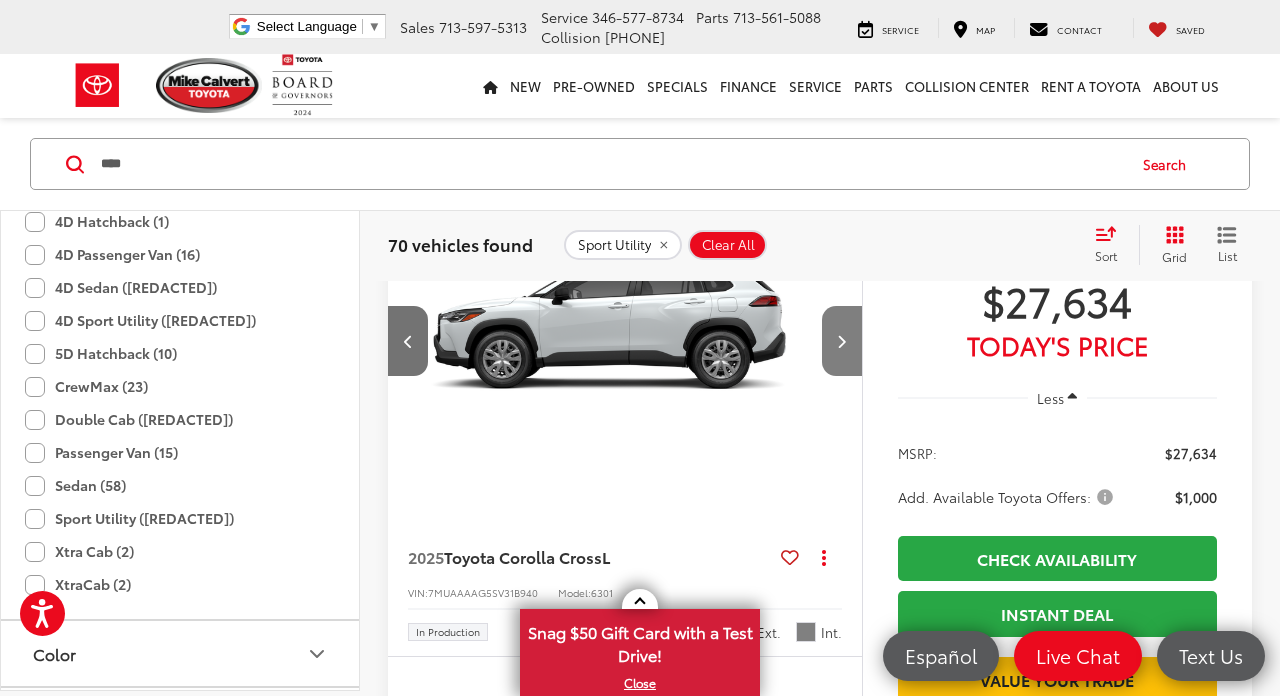 click at bounding box center (842, 341) 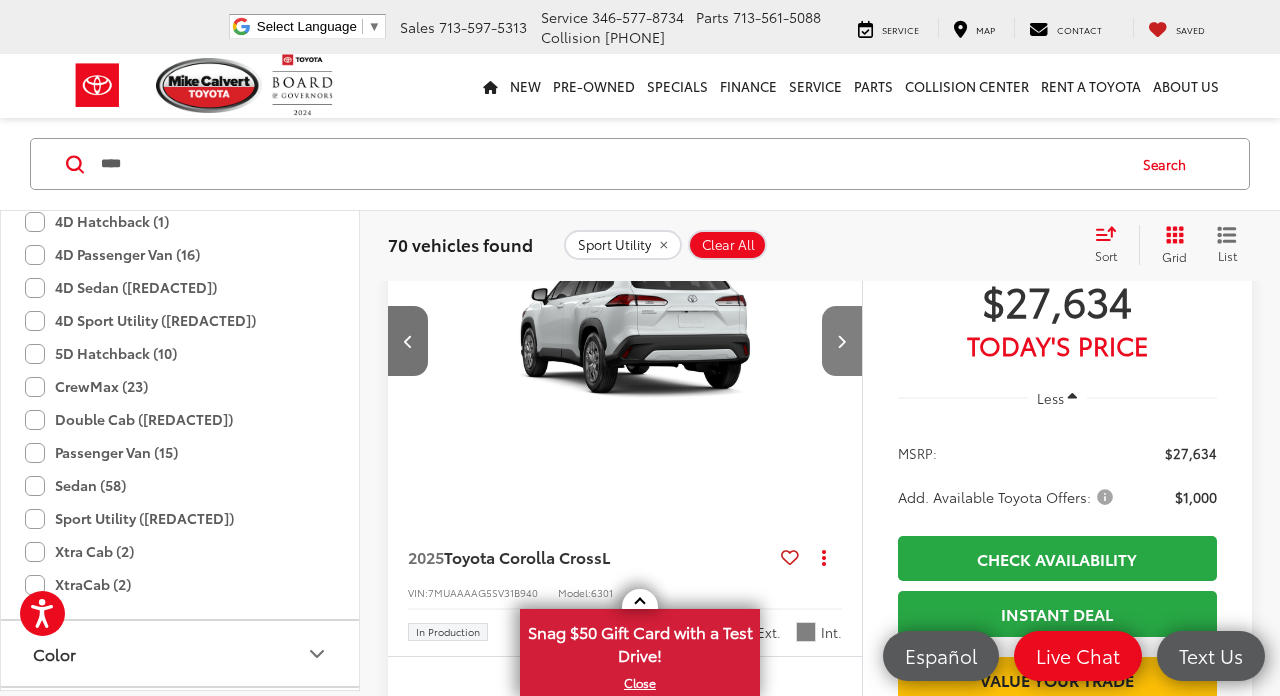 click at bounding box center (842, 341) 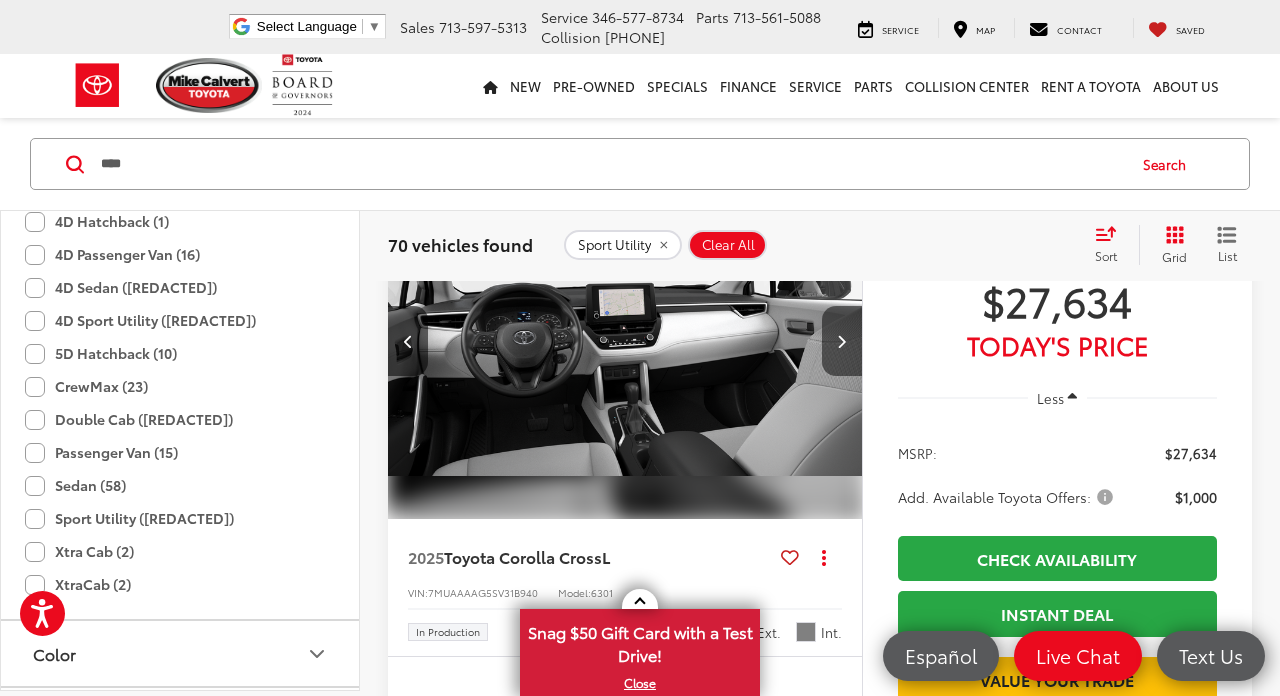 click at bounding box center [842, 341] 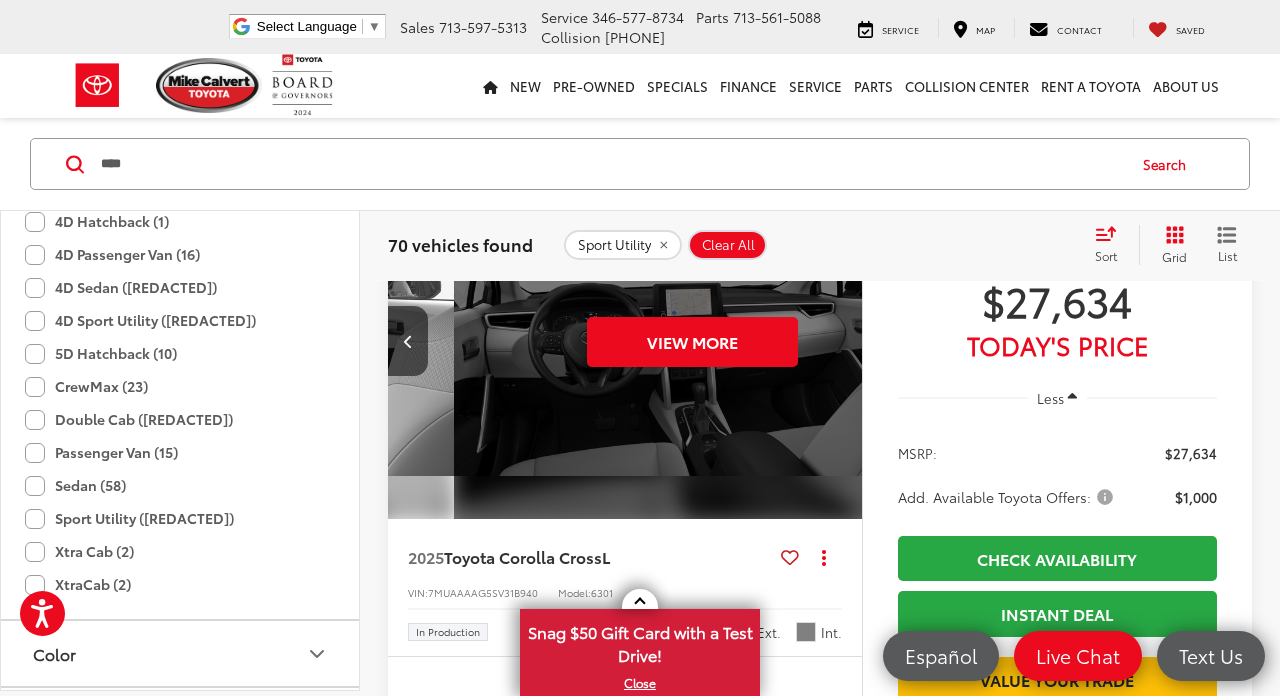 scroll, scrollTop: 0, scrollLeft: 2385, axis: horizontal 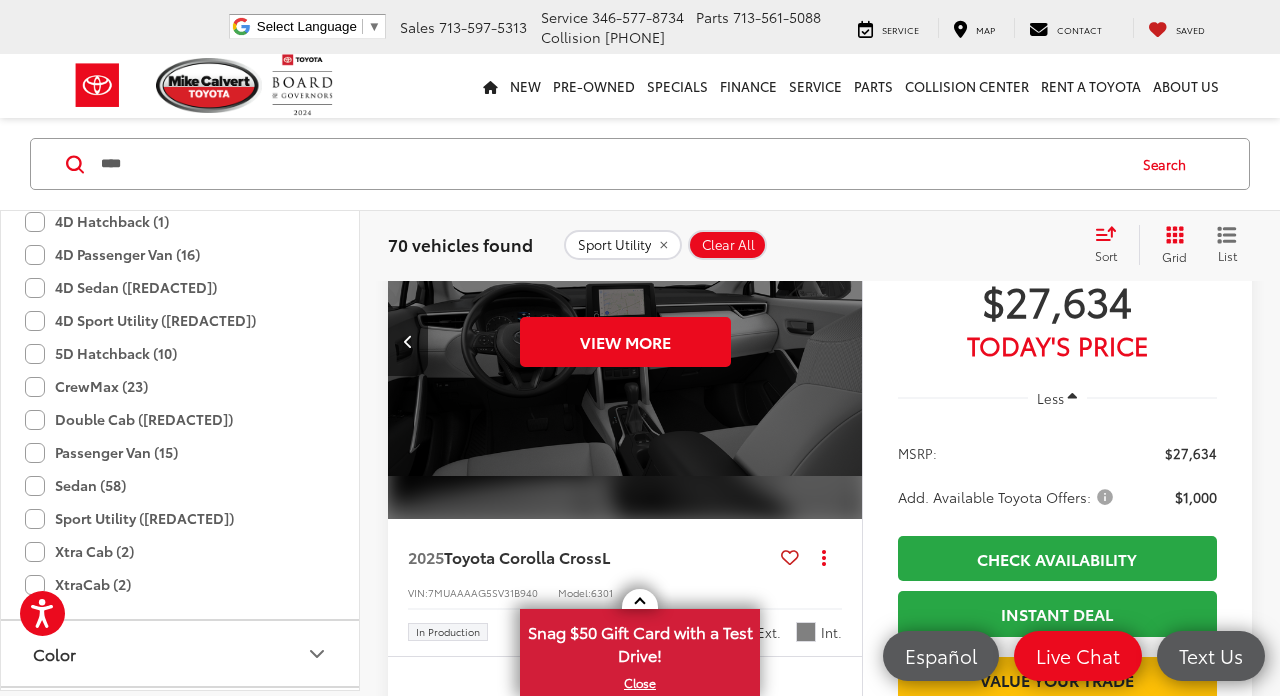 click on "View More" at bounding box center [625, 342] 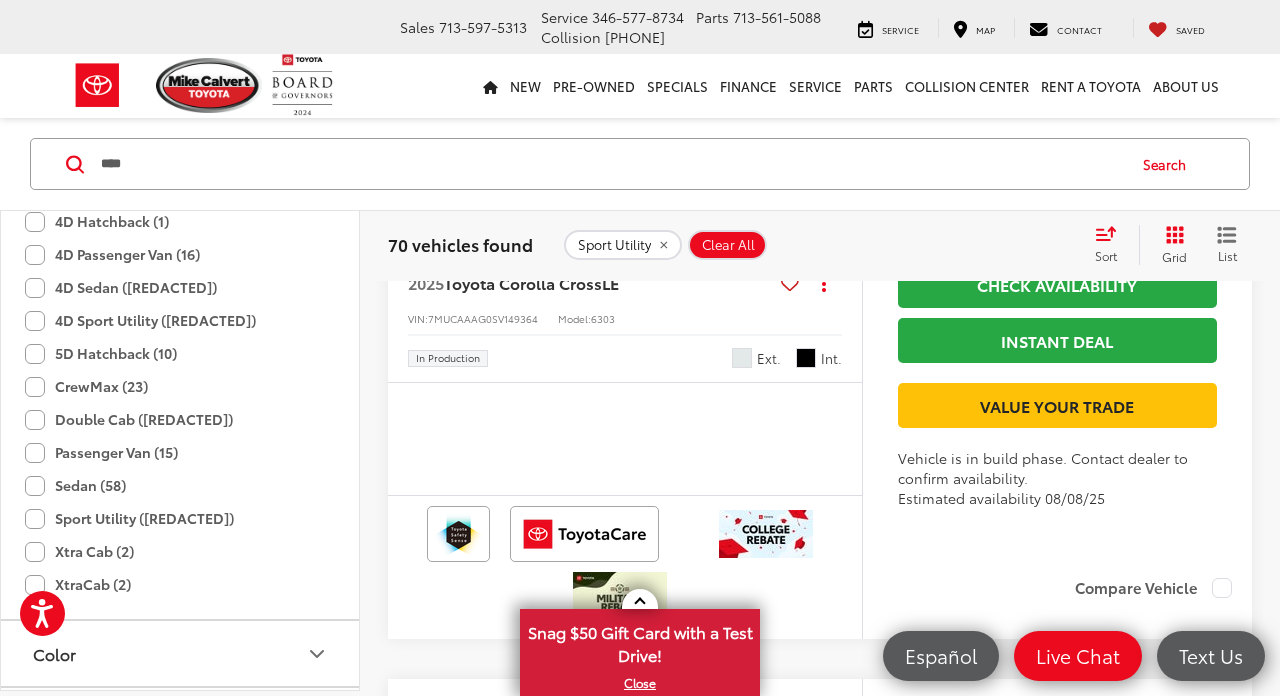 scroll, scrollTop: 3666, scrollLeft: 0, axis: vertical 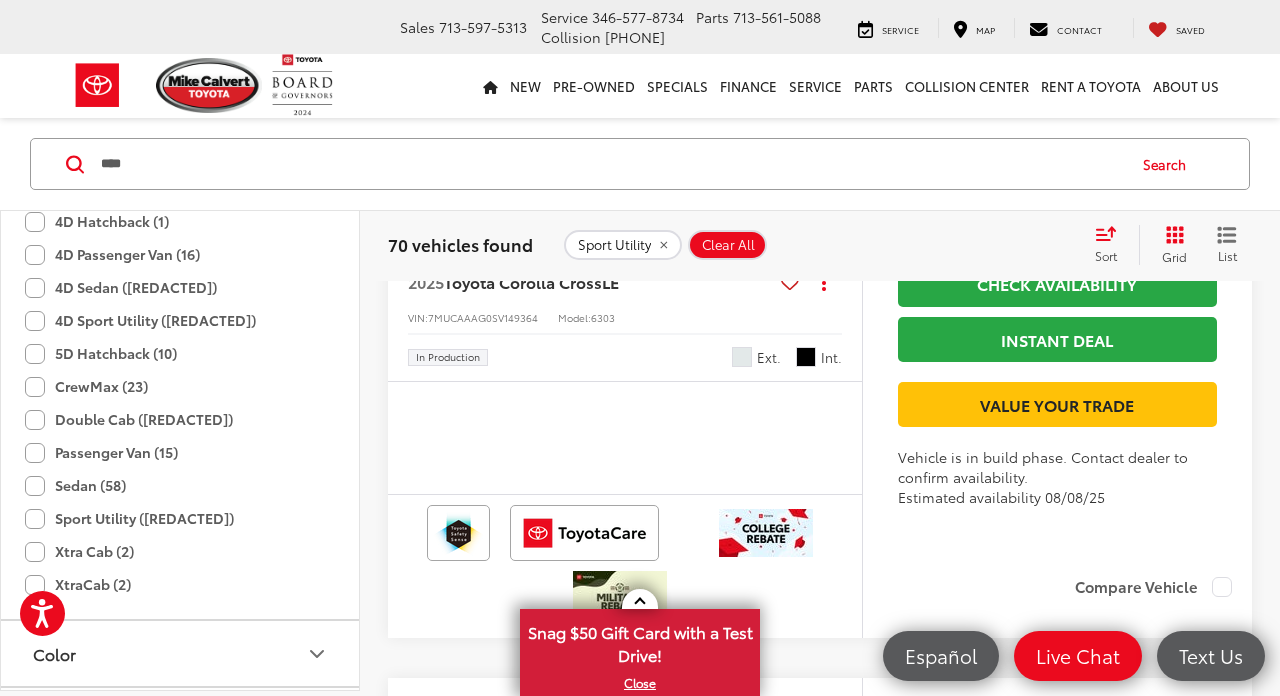 click at bounding box center [842, 66] 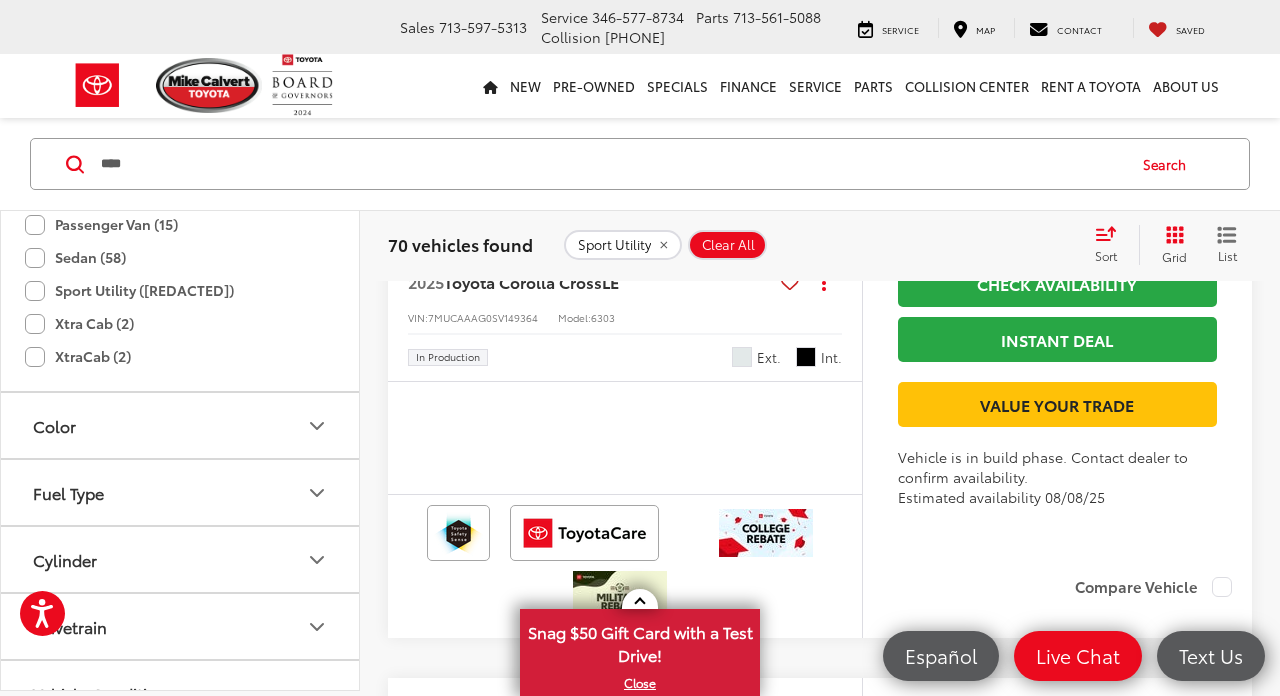 scroll, scrollTop: 836, scrollLeft: 0, axis: vertical 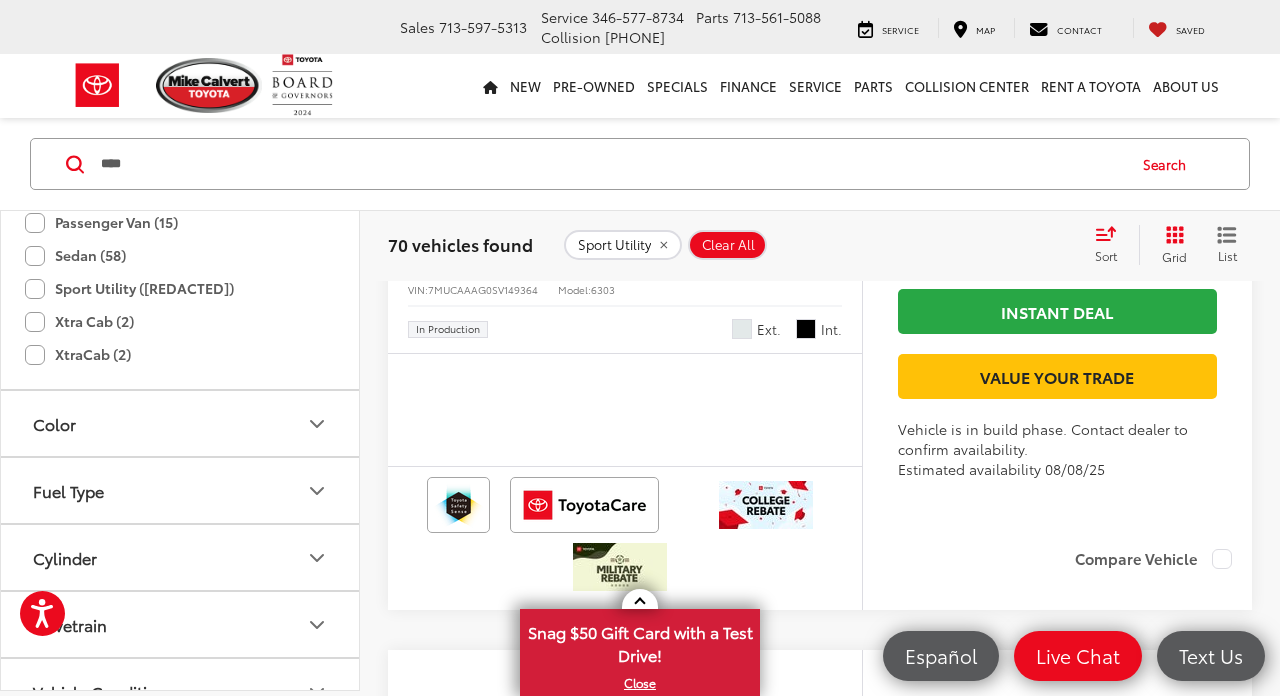 click on "$30,395" at bounding box center (1057, -3) 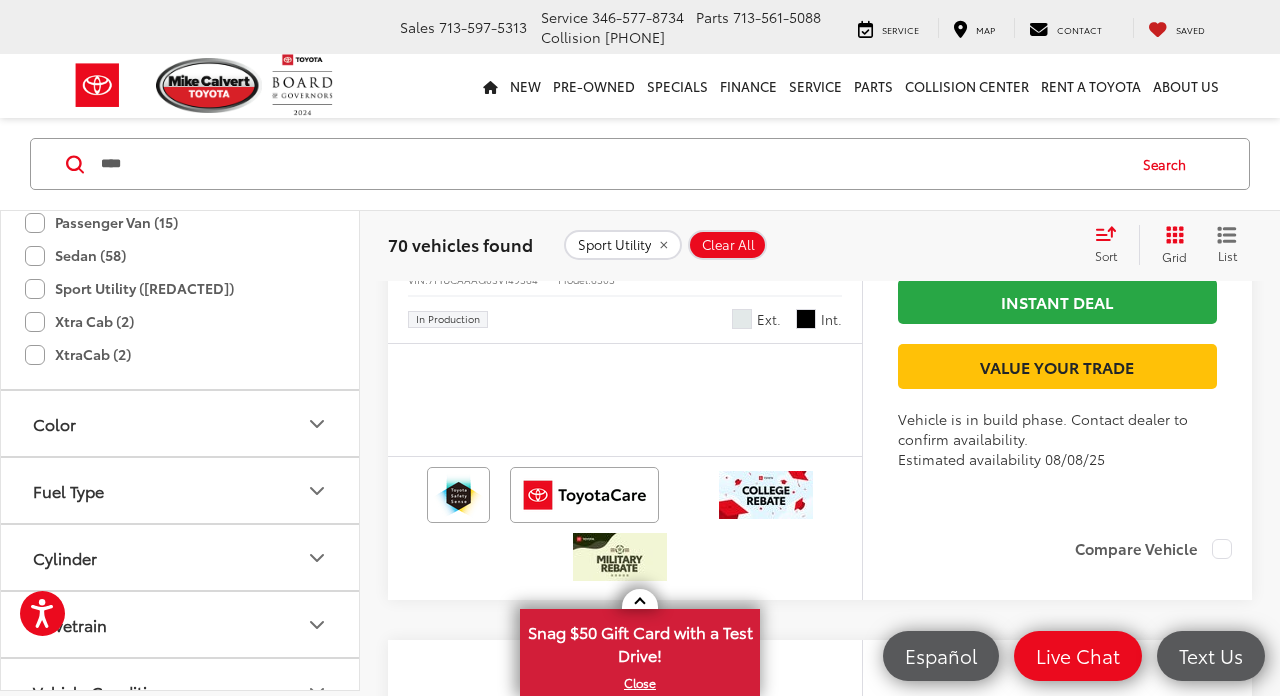 scroll, scrollTop: 3703, scrollLeft: 0, axis: vertical 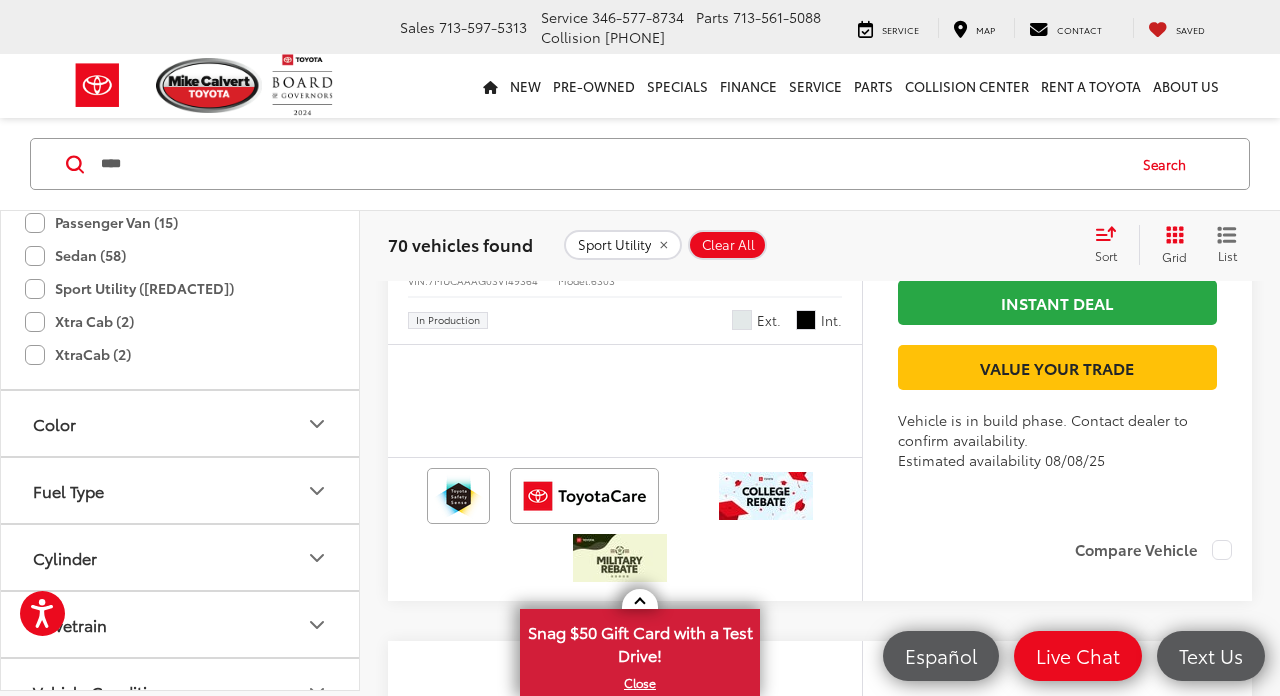 click on "TODAY'S PRICE" at bounding box center [1057, 33] 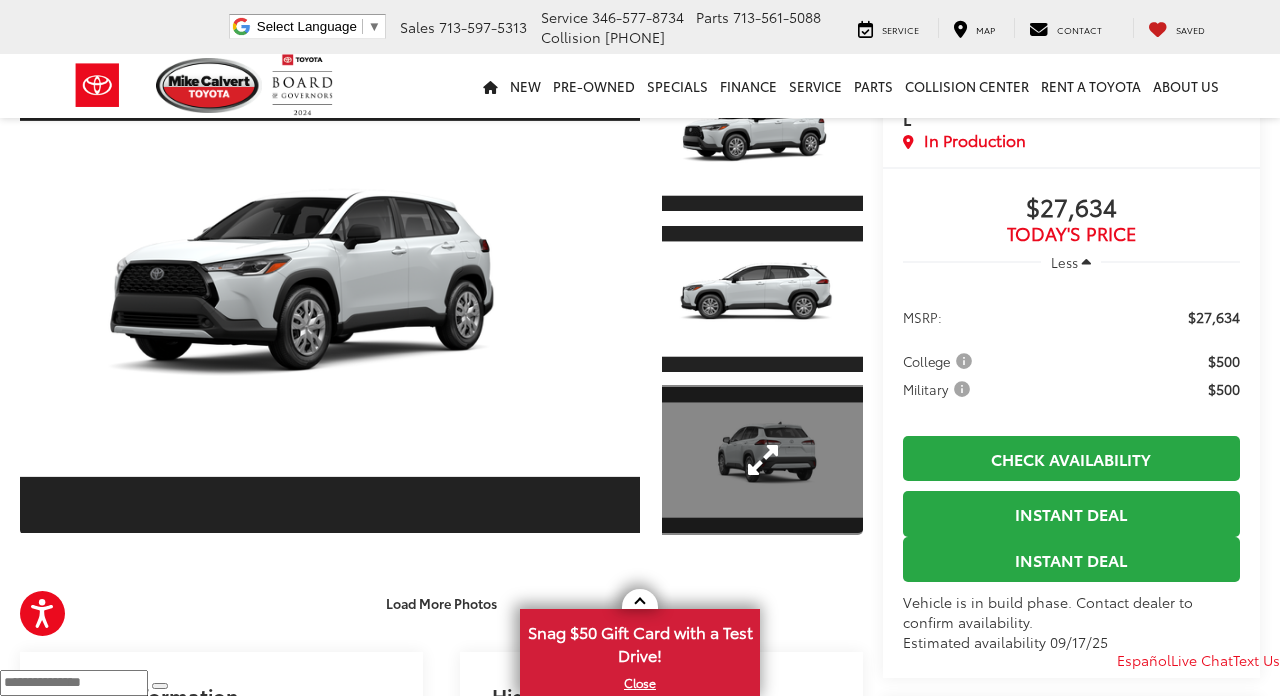 scroll, scrollTop: 283, scrollLeft: 0, axis: vertical 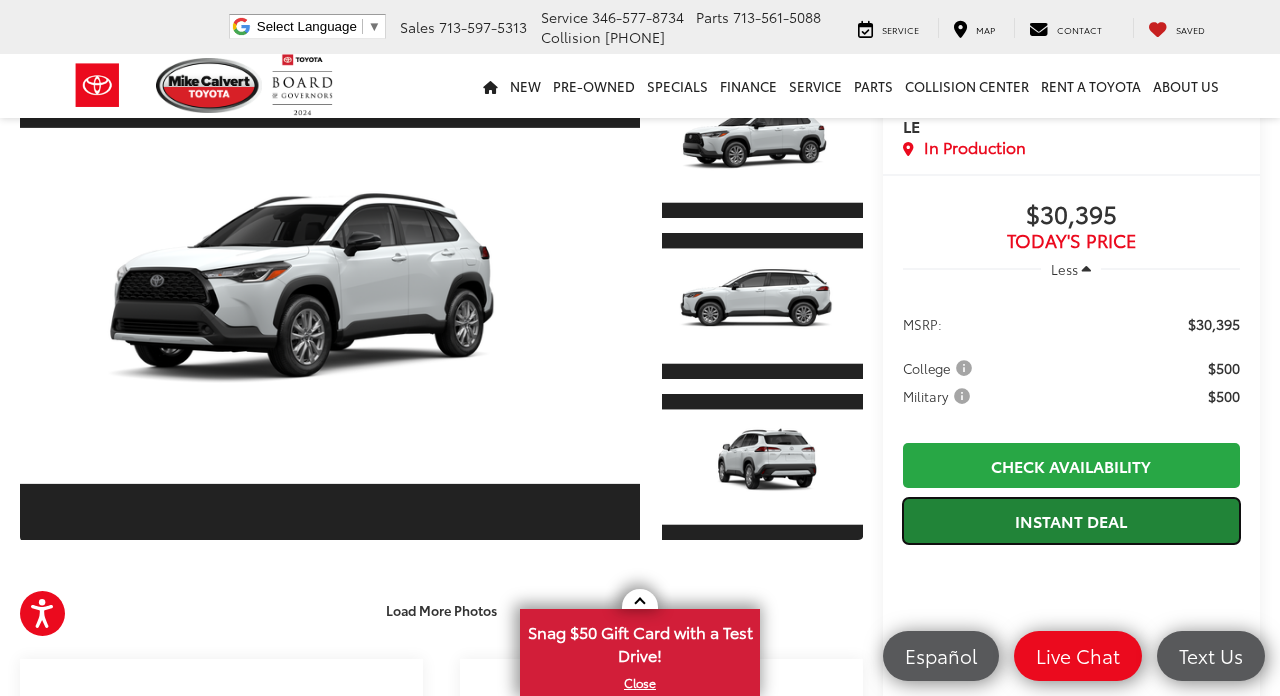 click on "Instant Deal" at bounding box center (1071, 520) 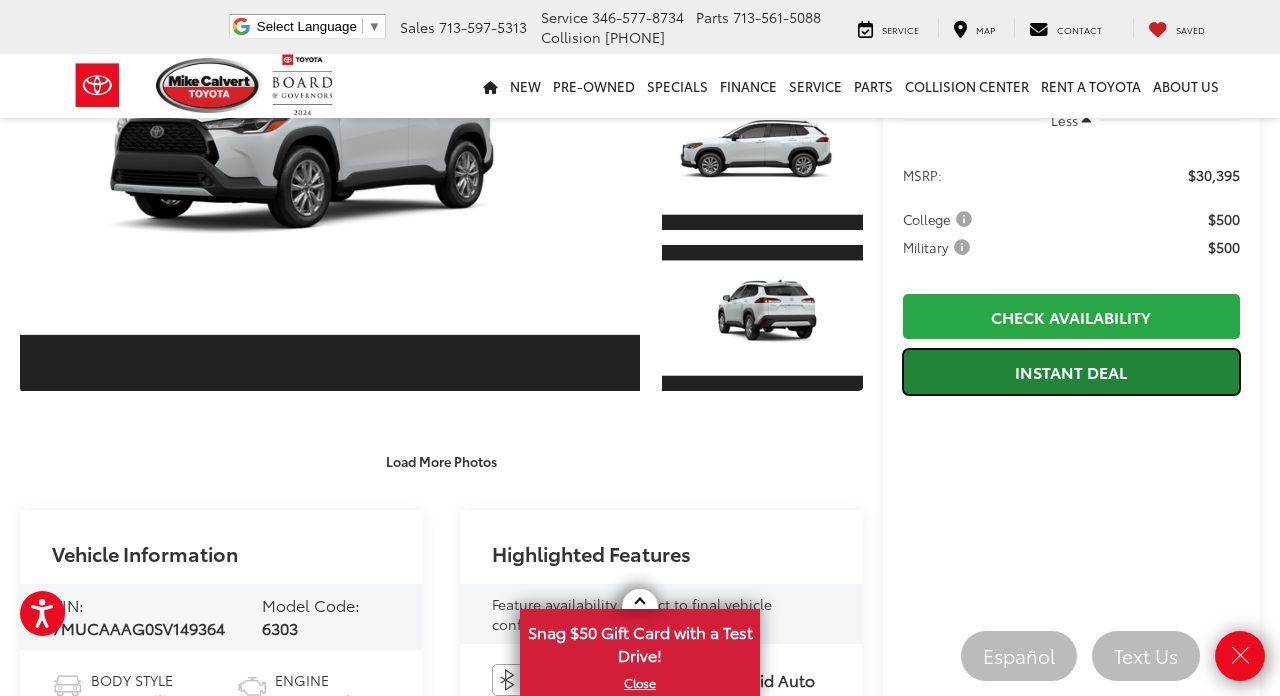 scroll, scrollTop: 260, scrollLeft: 0, axis: vertical 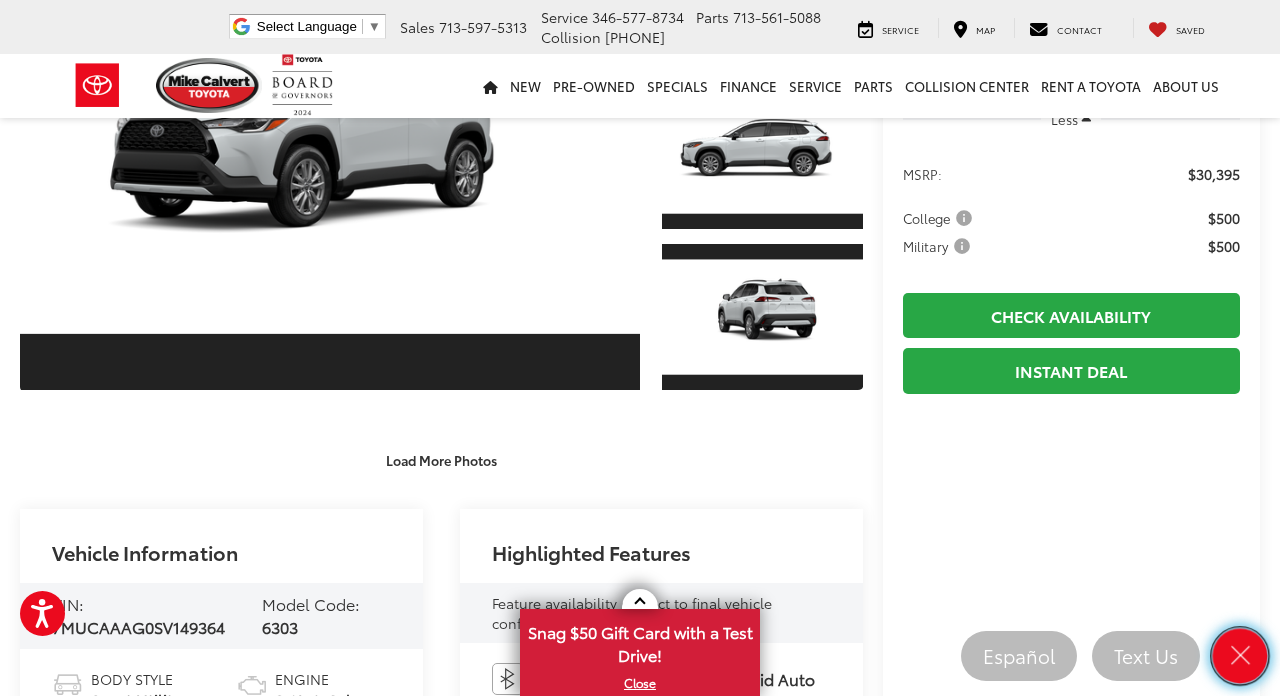 click at bounding box center (1240, 656) 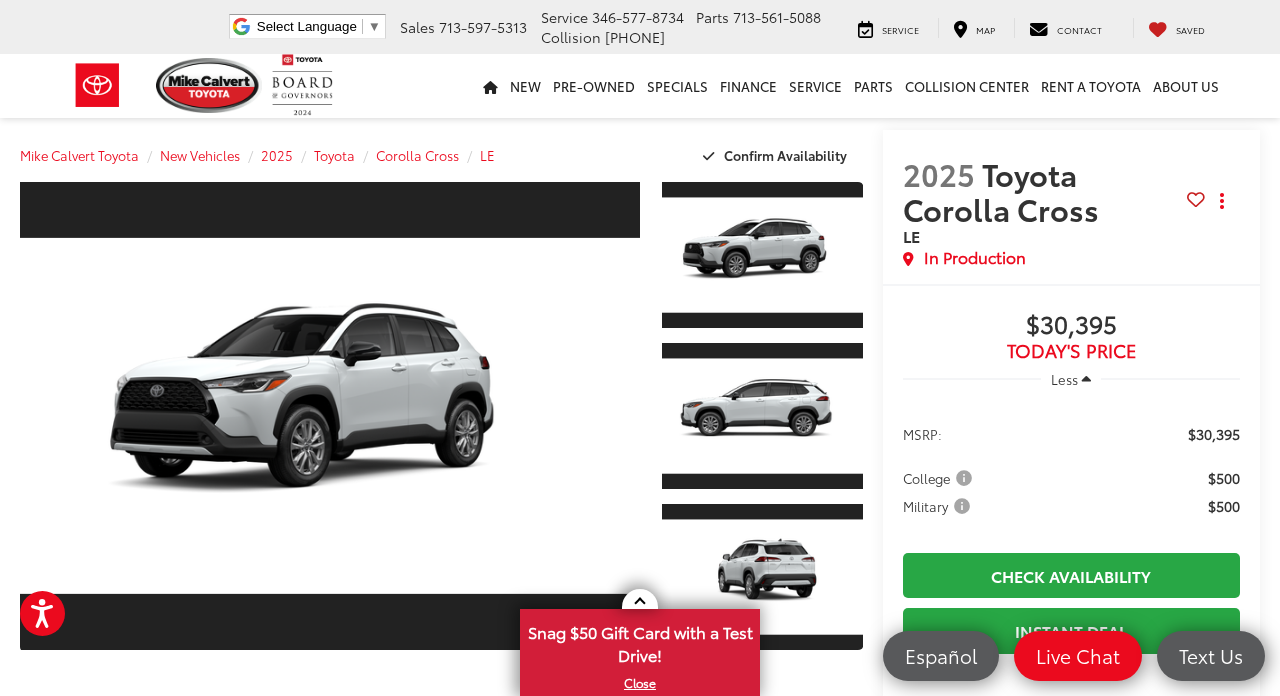 scroll, scrollTop: 0, scrollLeft: 0, axis: both 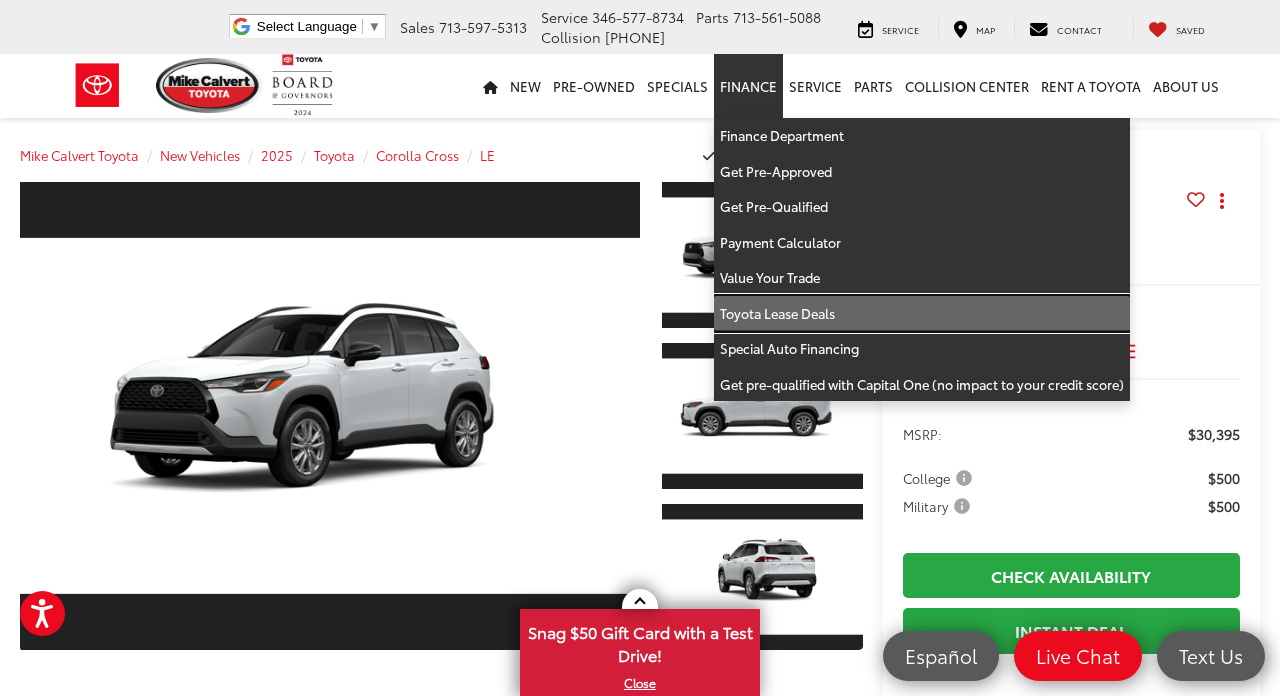 click on "Toyota Lease Deals" at bounding box center (922, 314) 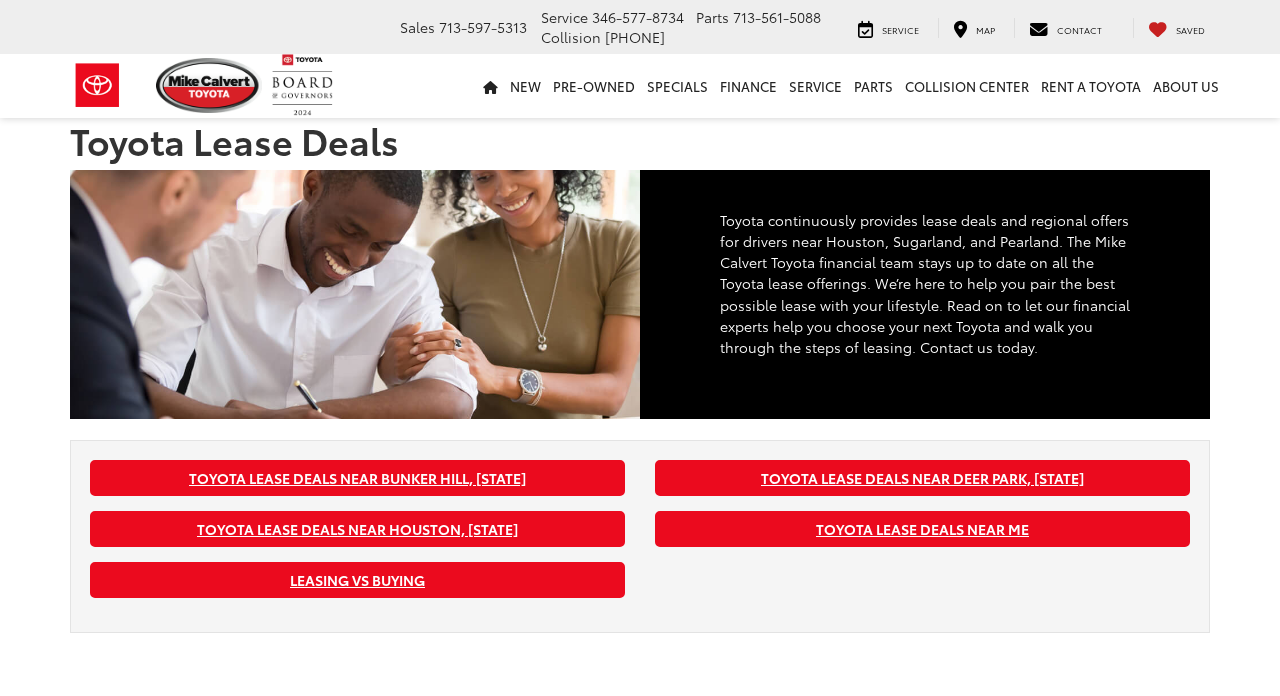 scroll, scrollTop: 0, scrollLeft: 0, axis: both 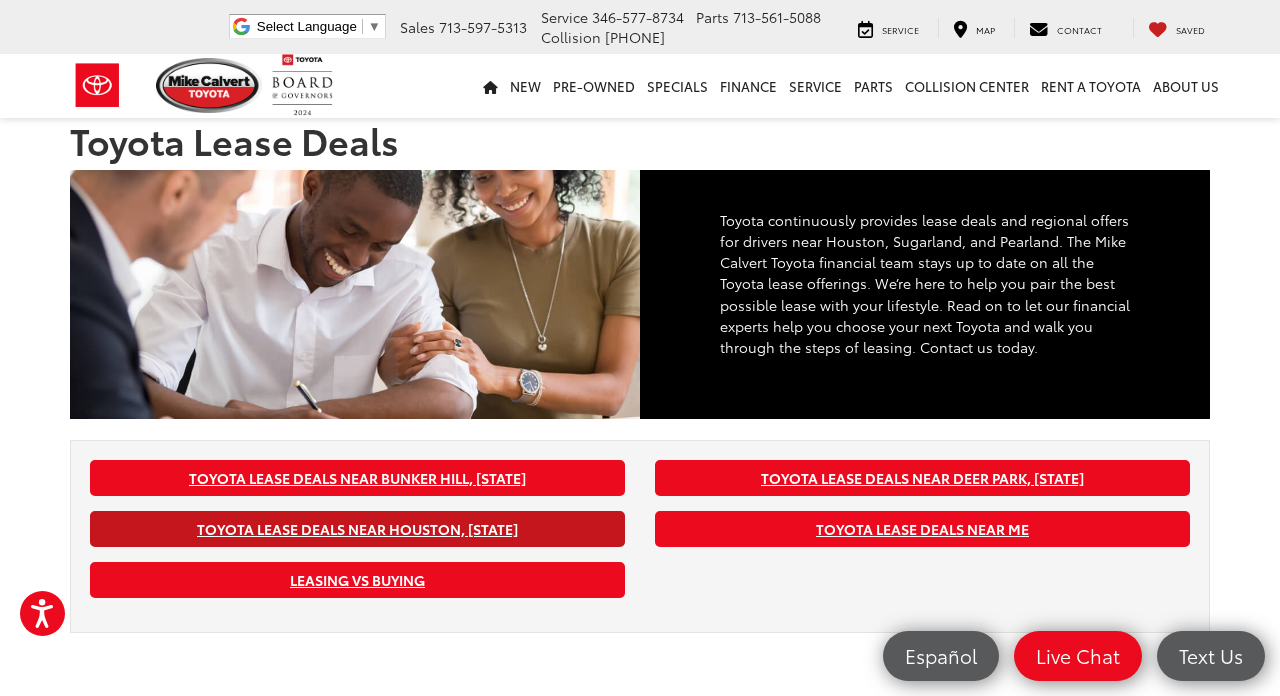 click on "Toyota Lease Deals near Houston TX" at bounding box center (357, 529) 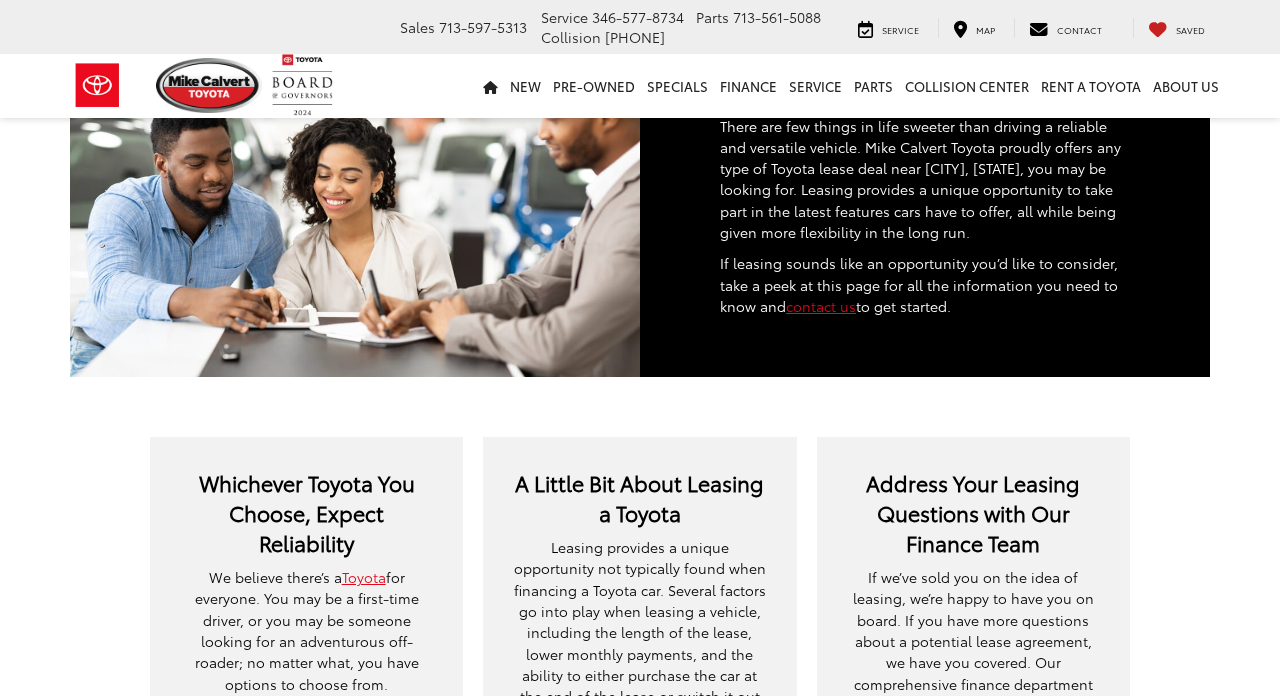 scroll, scrollTop: 538, scrollLeft: 0, axis: vertical 